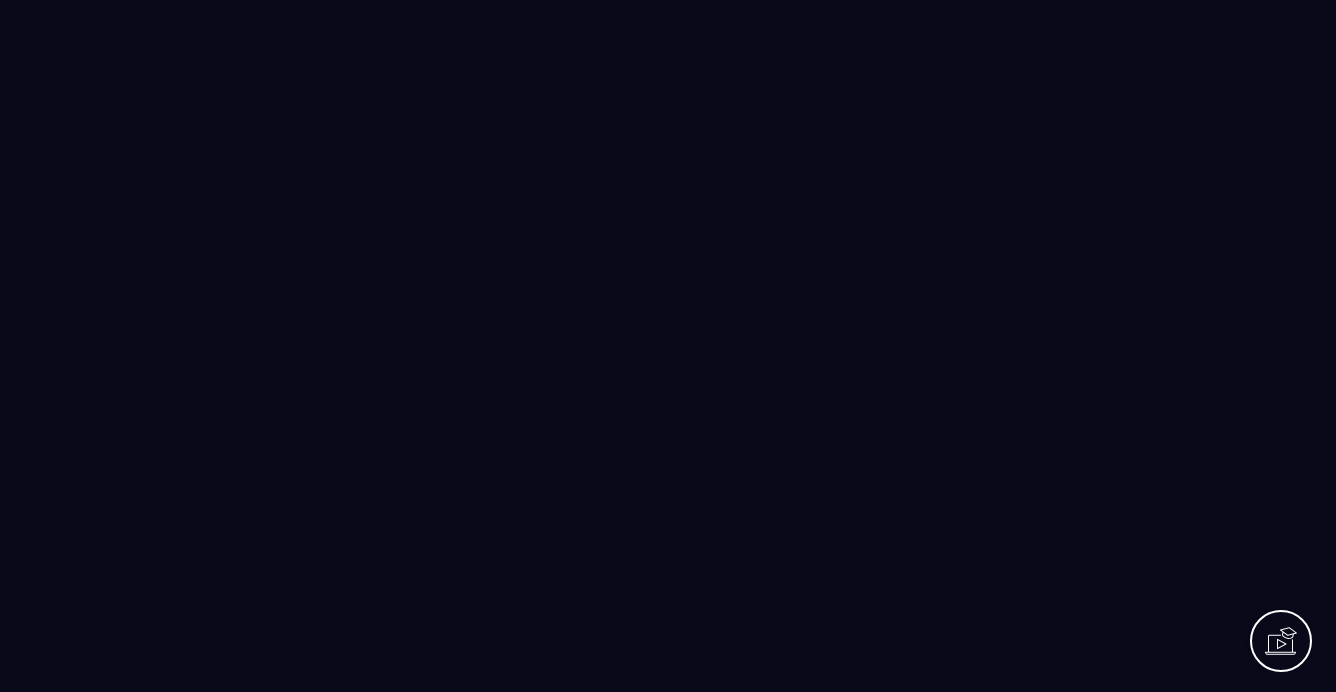 scroll, scrollTop: 0, scrollLeft: 0, axis: both 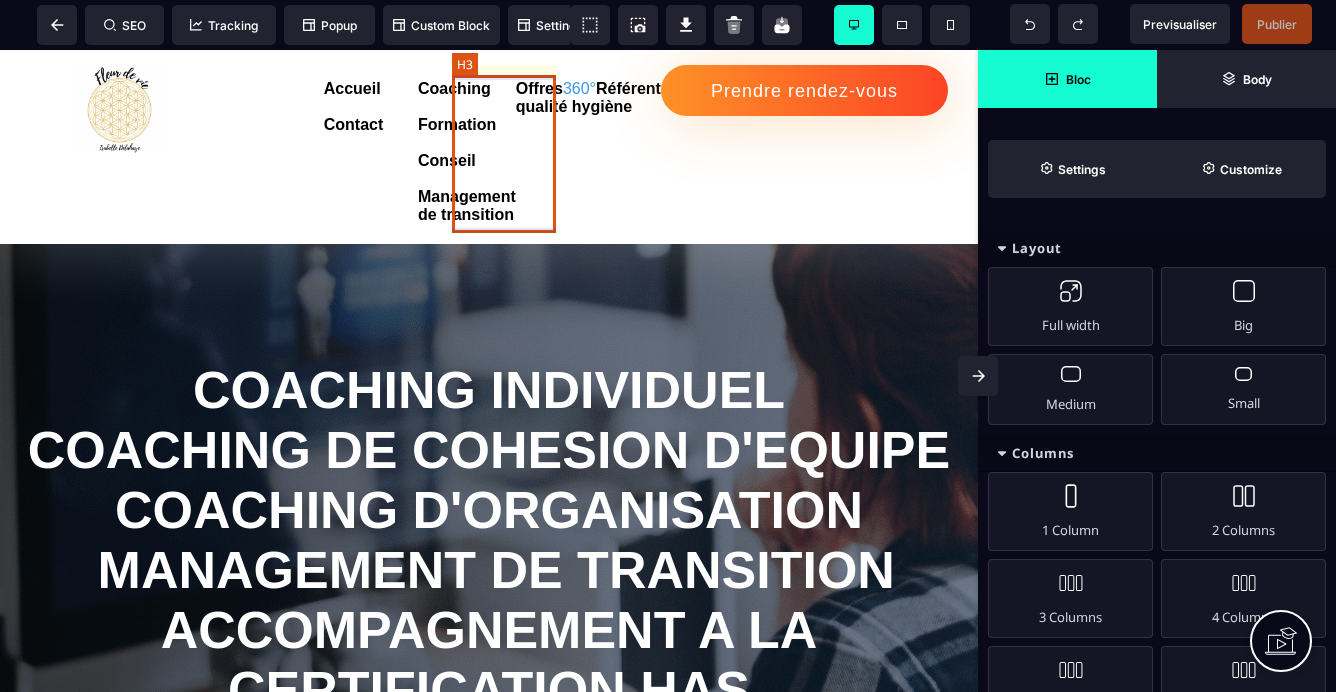 click on "Coaching
Formation
Conseil
Management de transition" at bounding box center (467, 152) 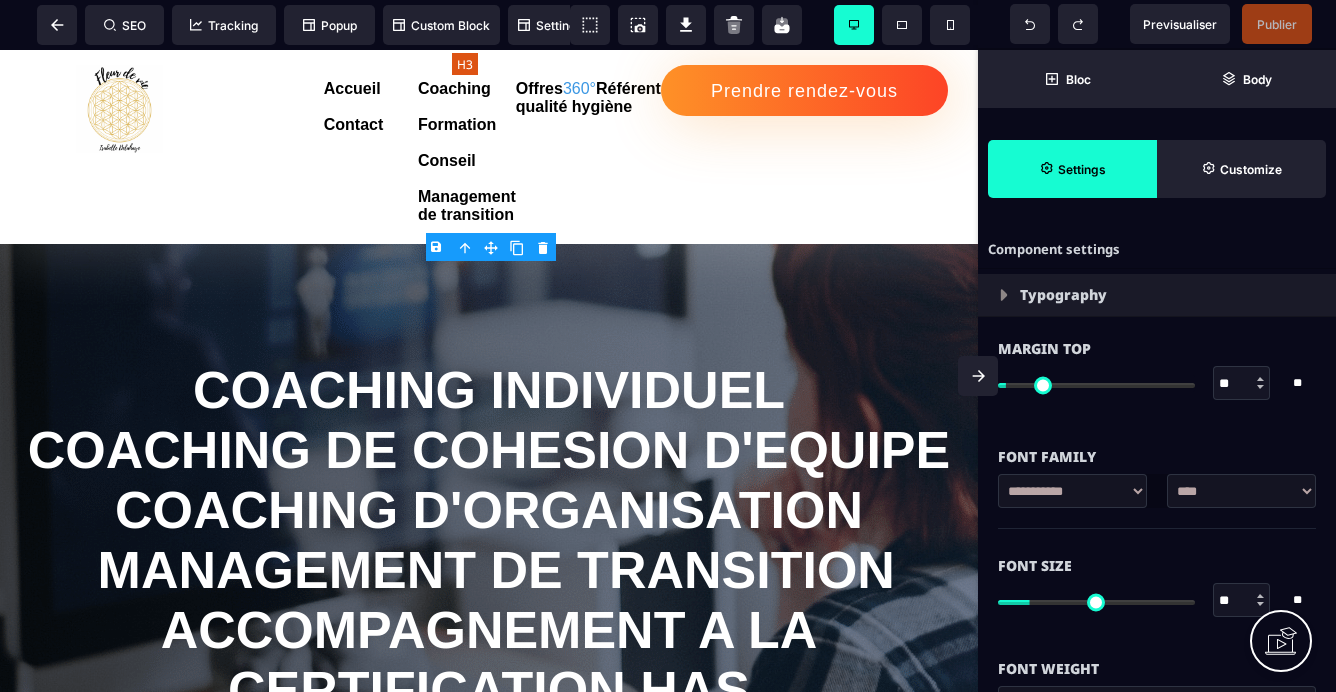 type on "*" 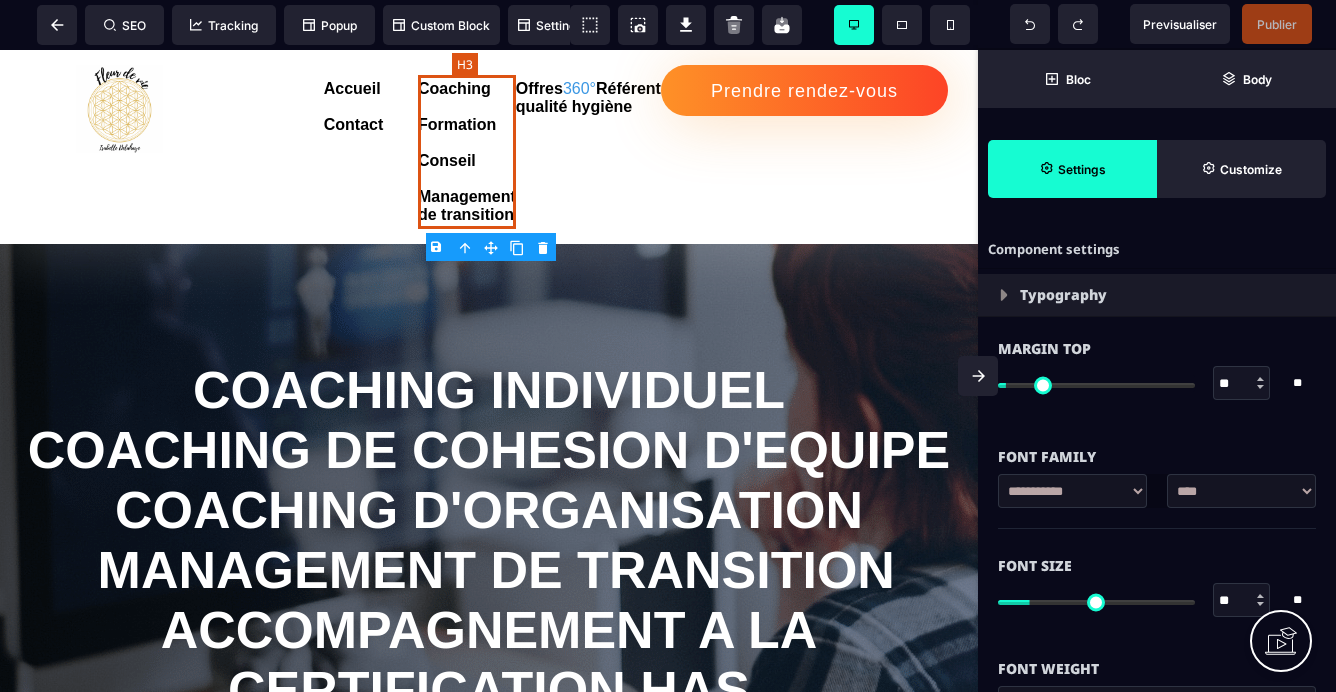click on "Coaching
Formation
Conseil
Management de transition" at bounding box center (467, 152) 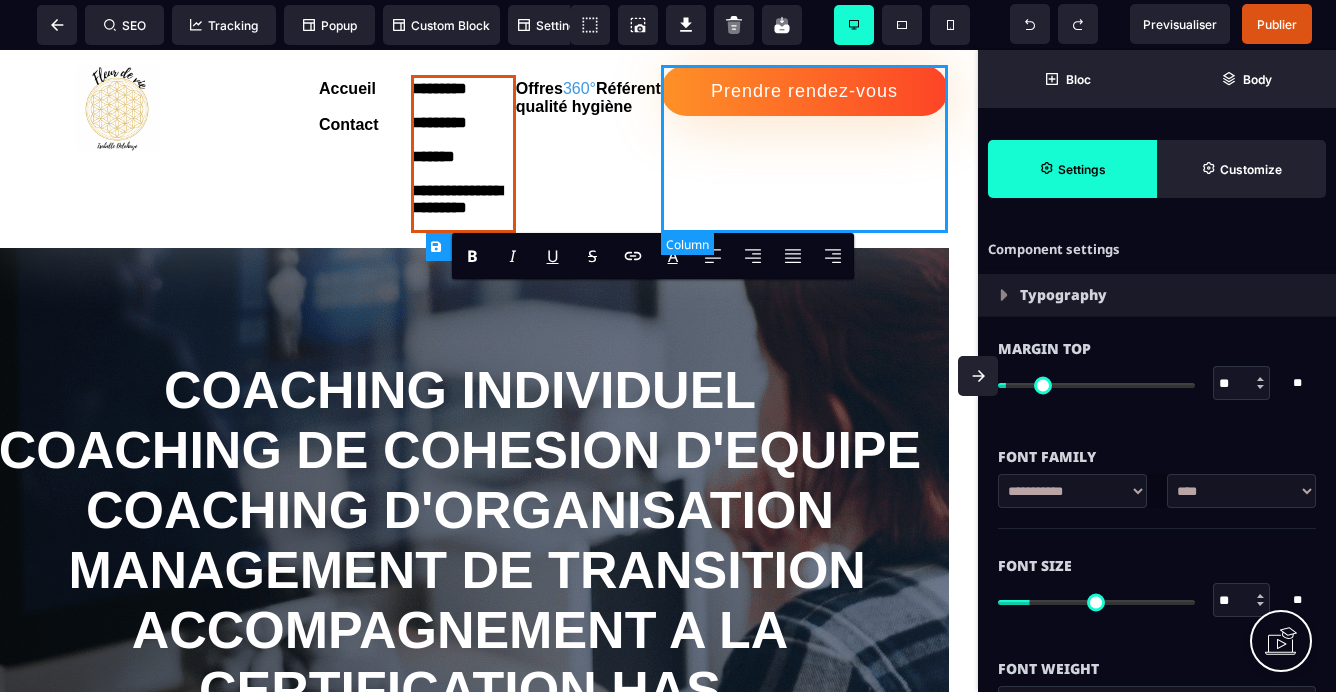 scroll, scrollTop: 0, scrollLeft: 0, axis: both 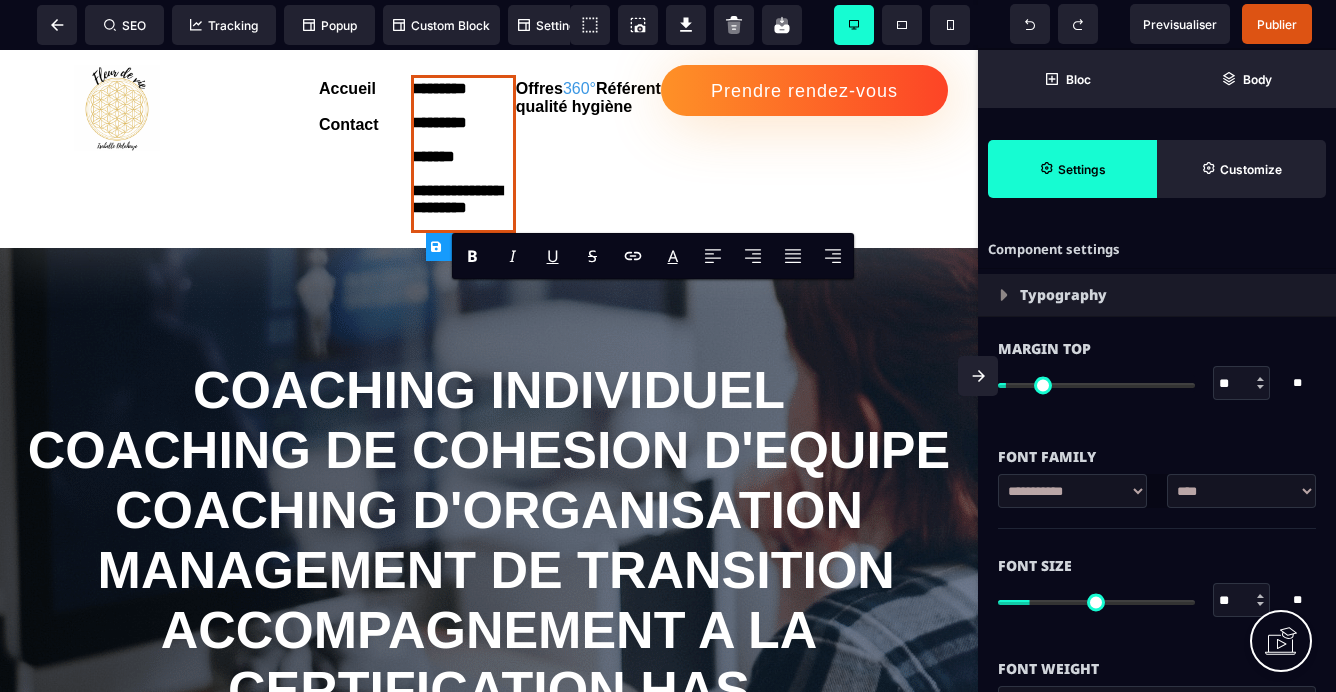 click 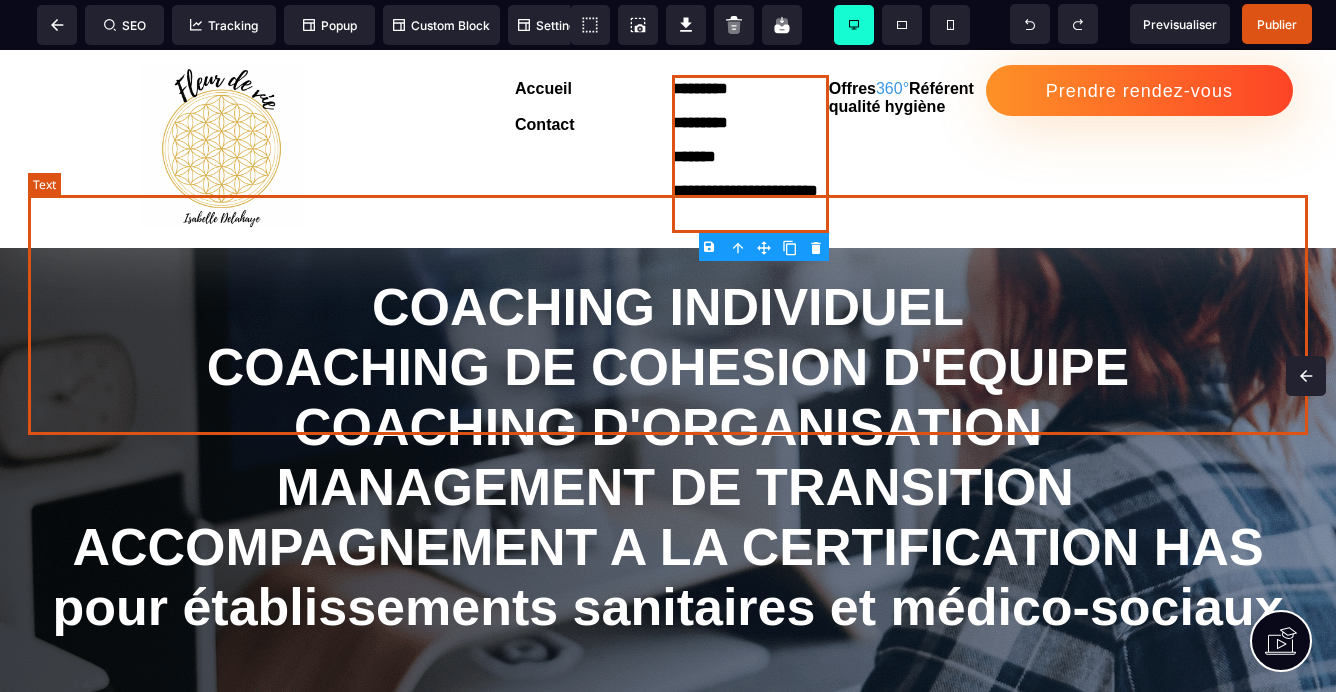 scroll, scrollTop: 36, scrollLeft: 0, axis: vertical 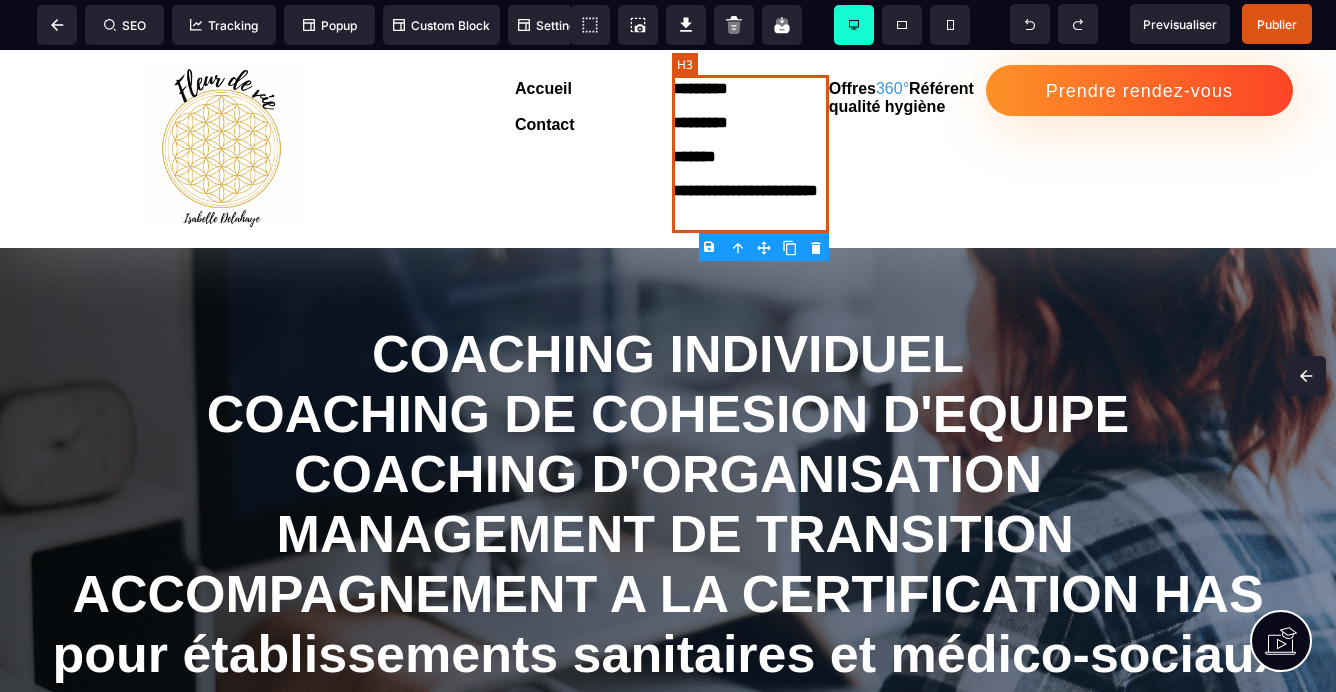click on "**********" at bounding box center (750, 154) 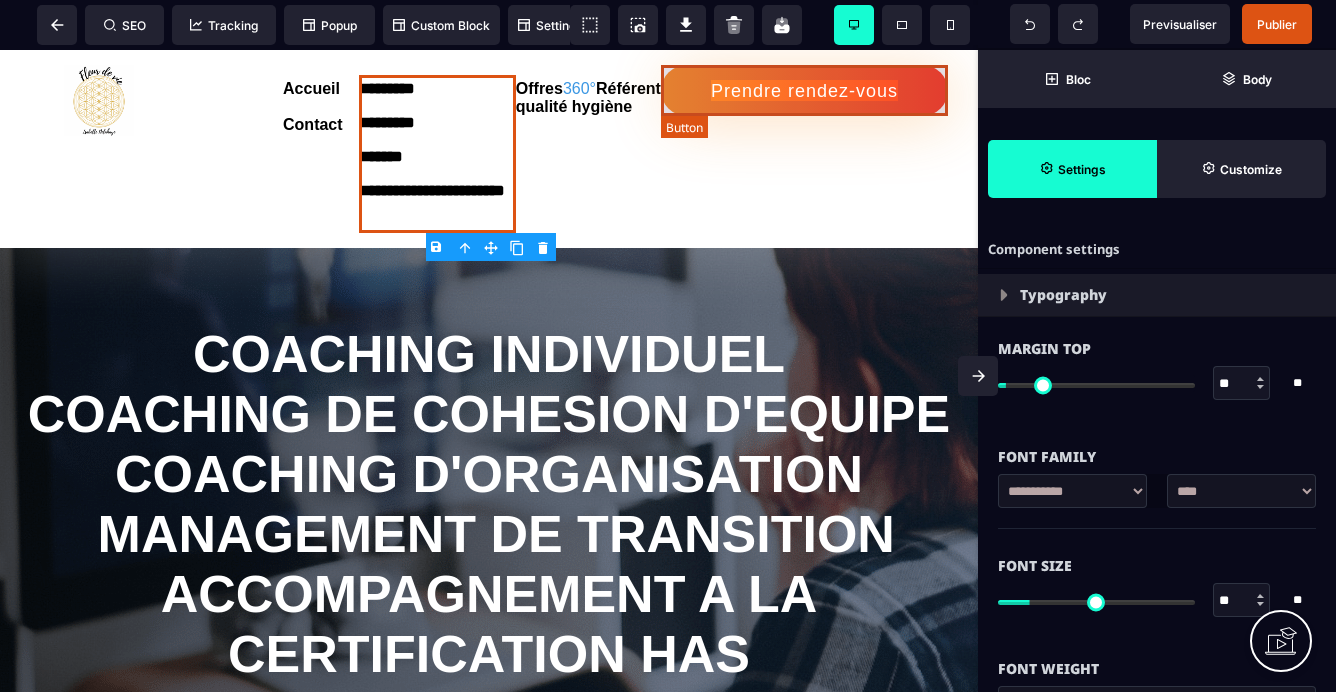 click on "Prendre rendez-vous" at bounding box center [804, 91] 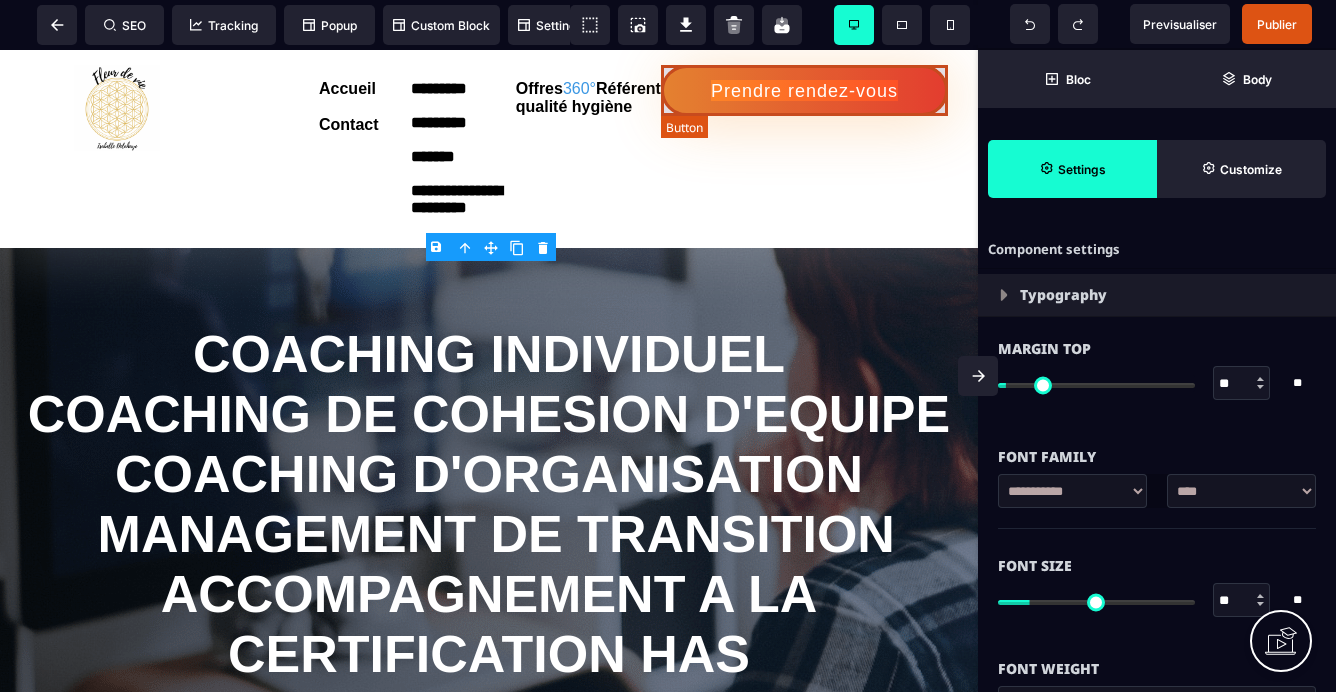 select on "***" 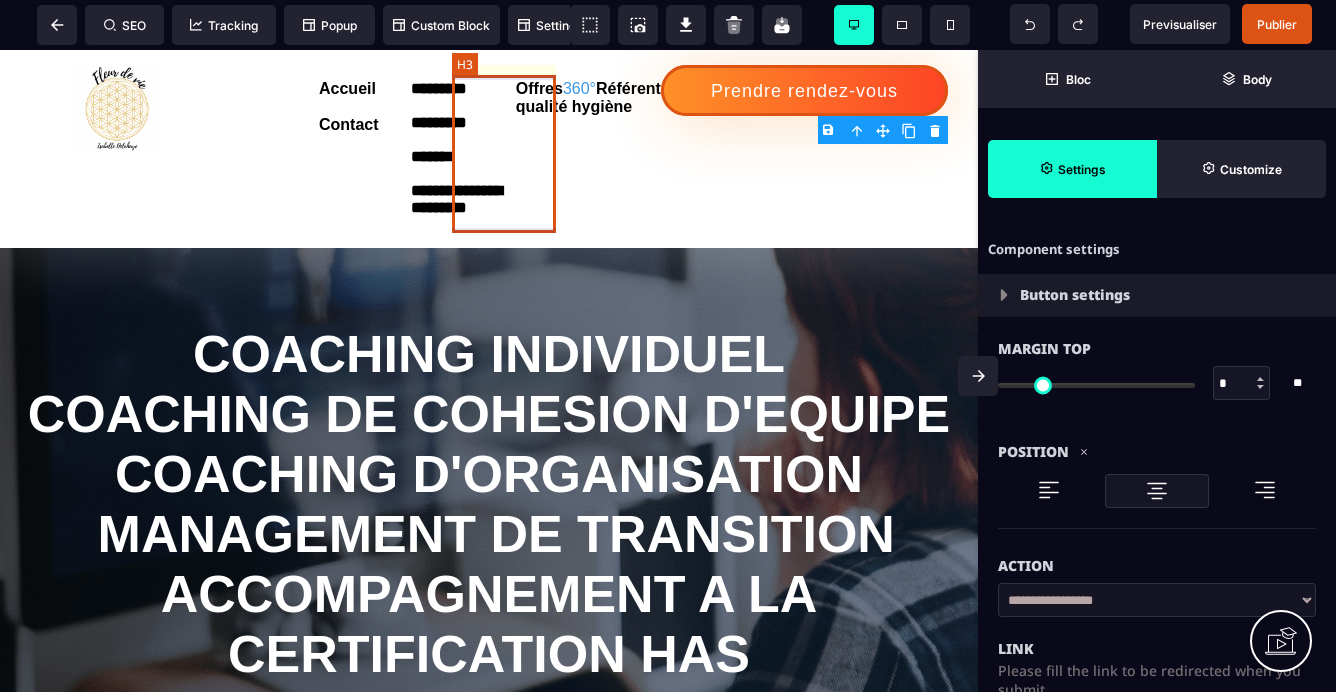 click on "**********" at bounding box center [463, 154] 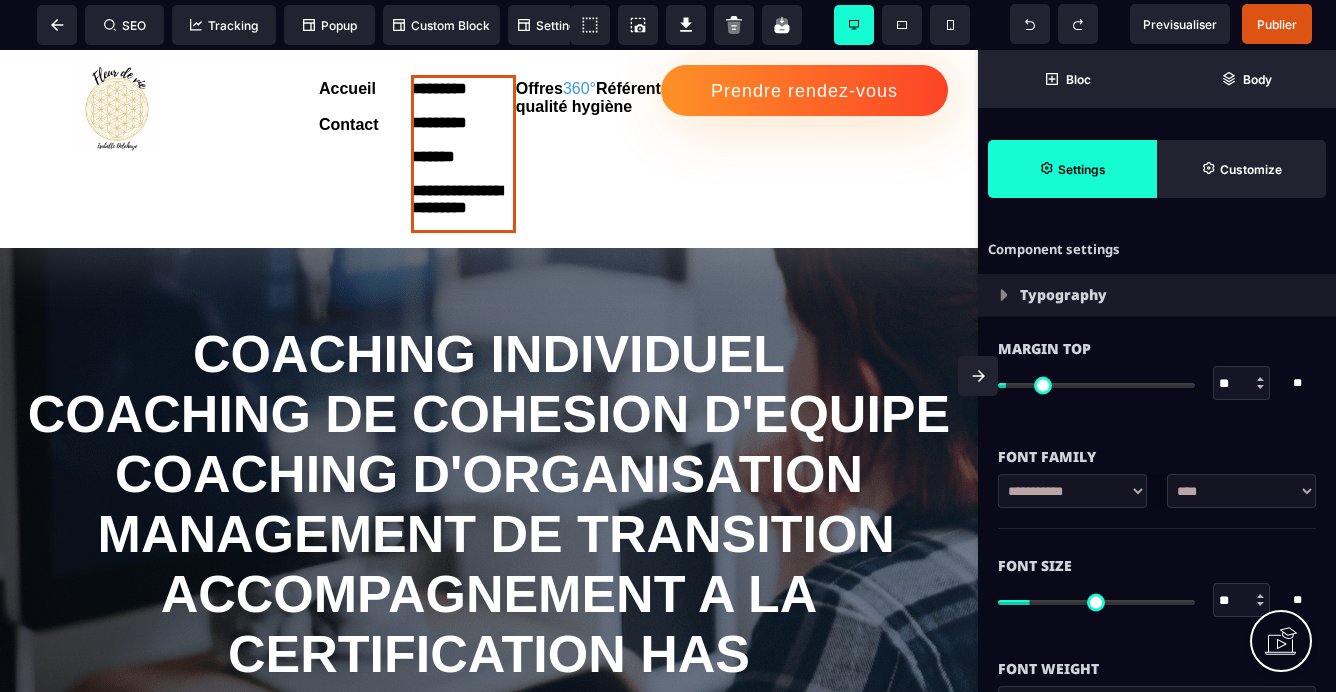 scroll, scrollTop: 4, scrollLeft: 0, axis: vertical 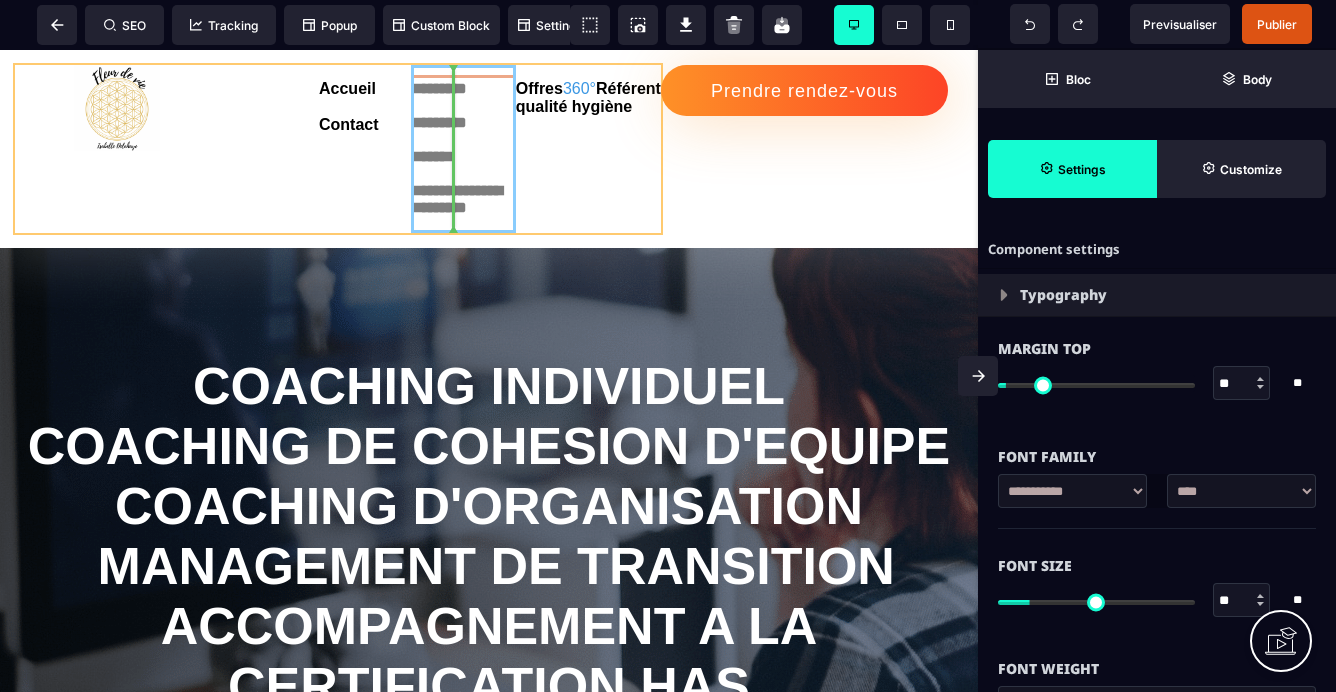 drag, startPoint x: 526, startPoint y: 89, endPoint x: 503, endPoint y: 89, distance: 23 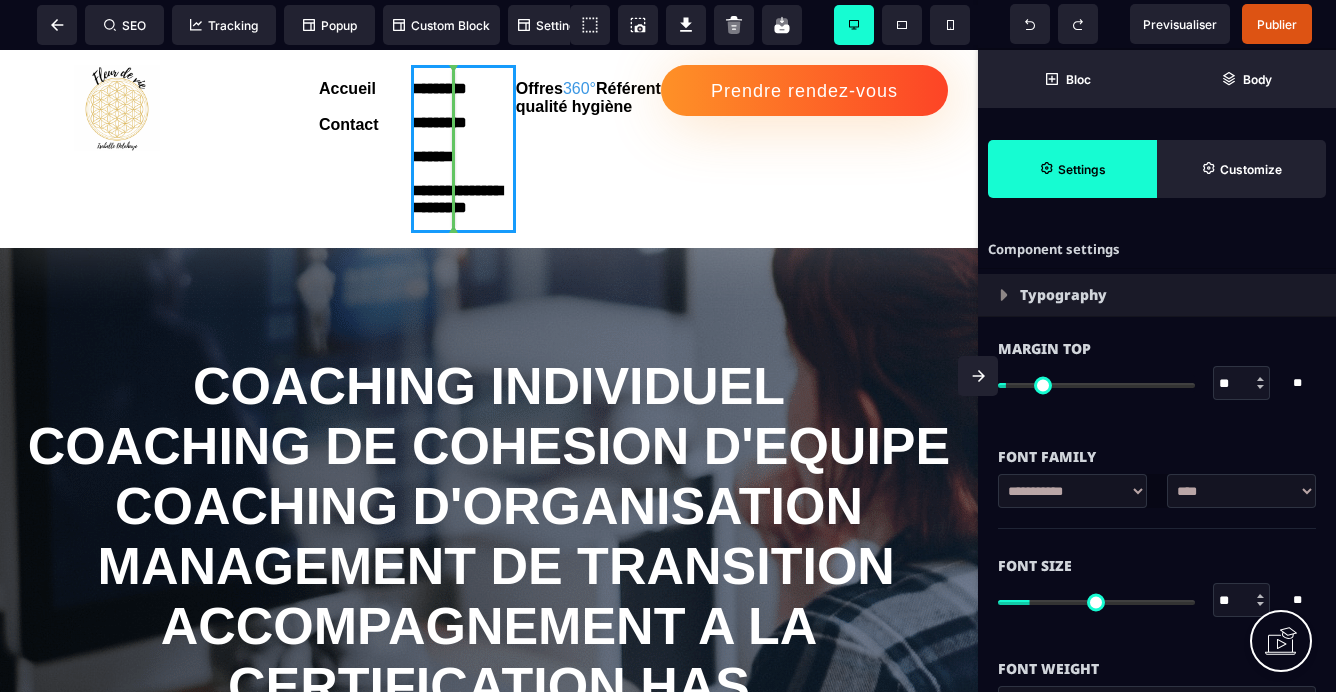 select on "**" 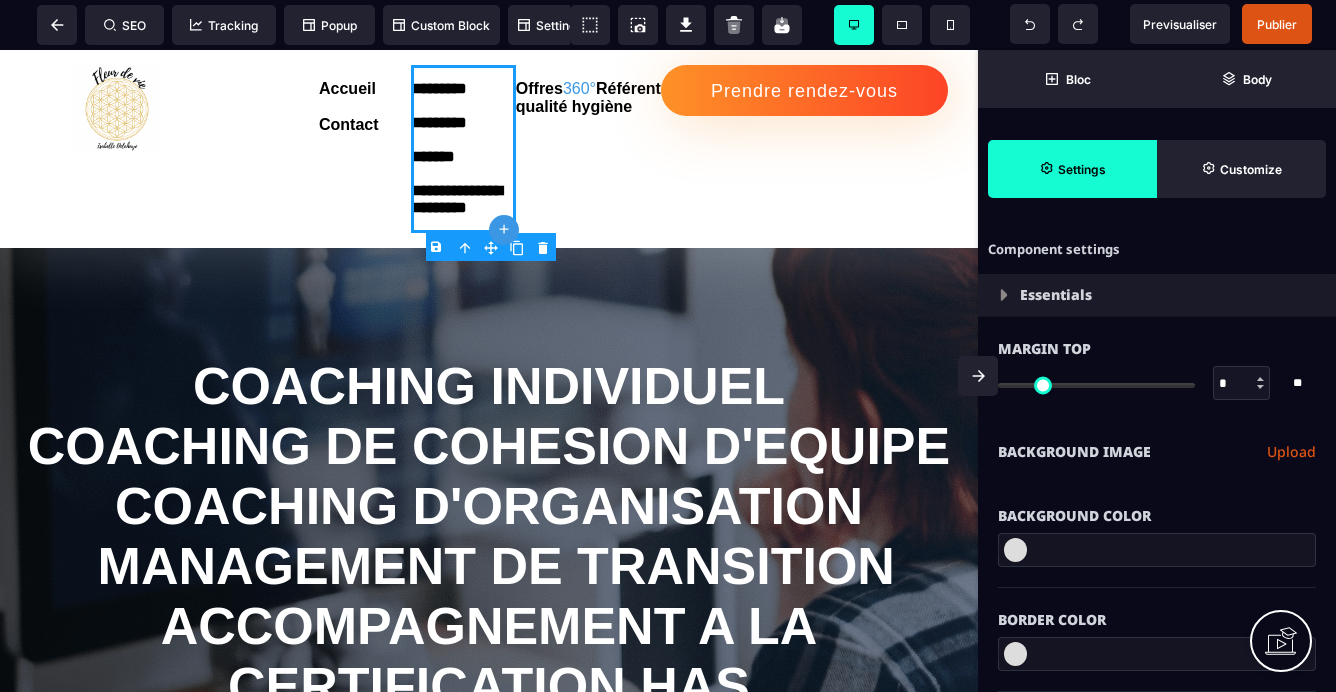 click on "**********" at bounding box center (463, 154) 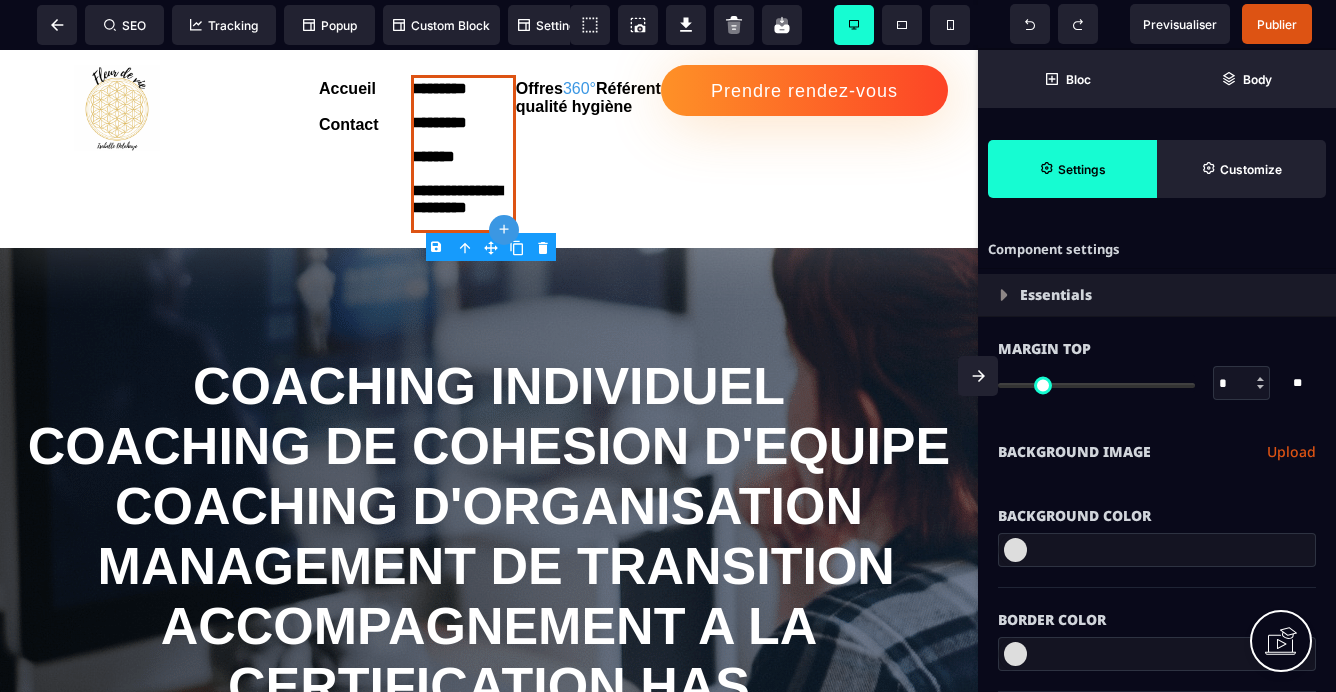 click on "**********" at bounding box center (463, 154) 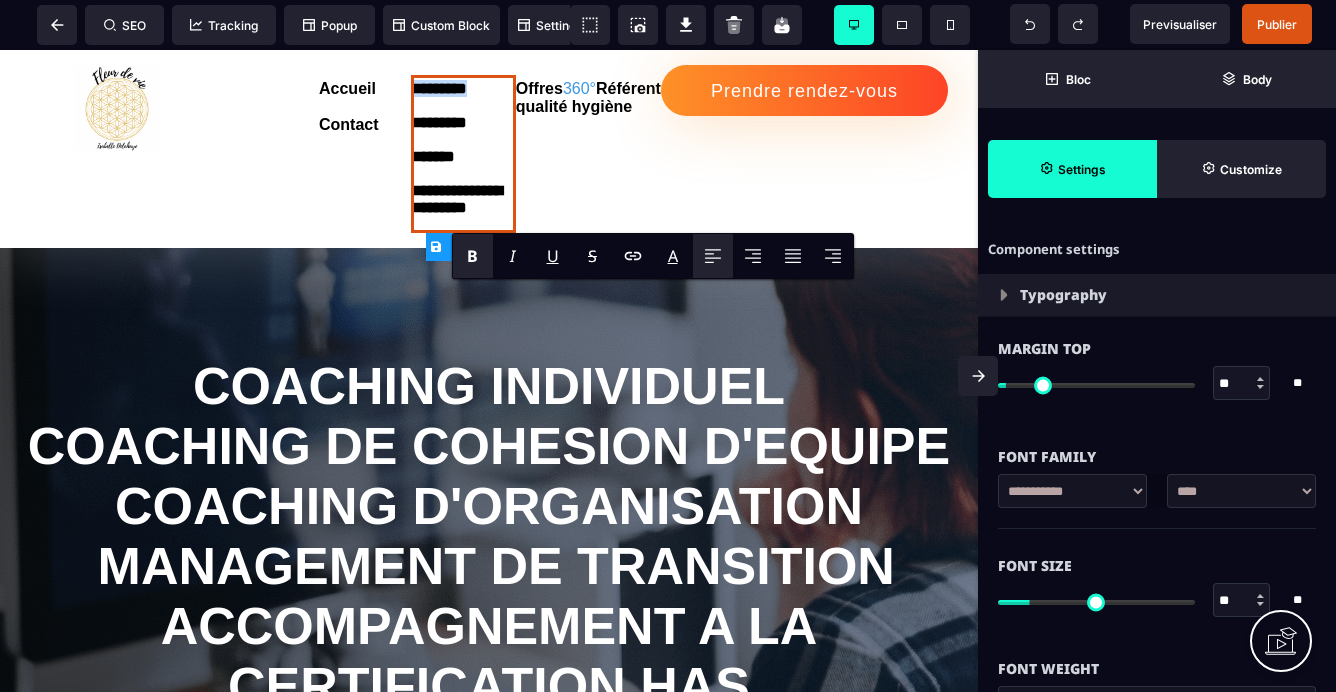 drag, startPoint x: 527, startPoint y: 93, endPoint x: 455, endPoint y: 89, distance: 72.11102 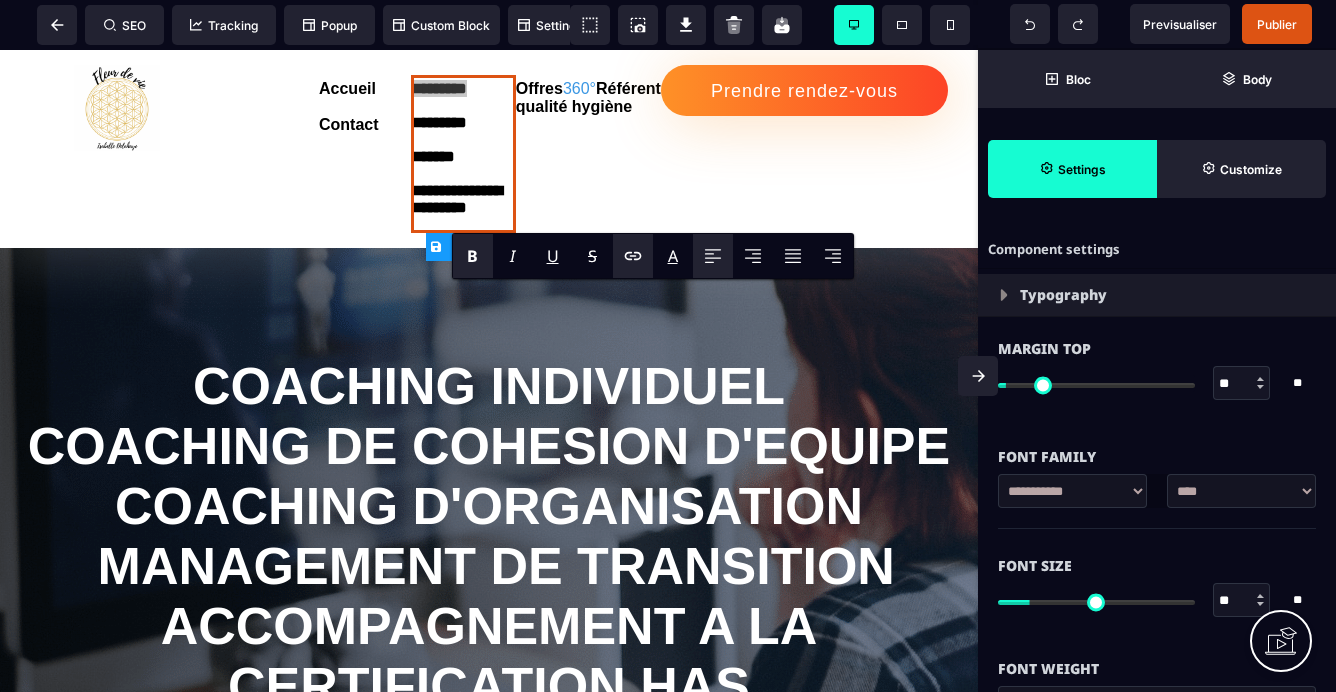 click 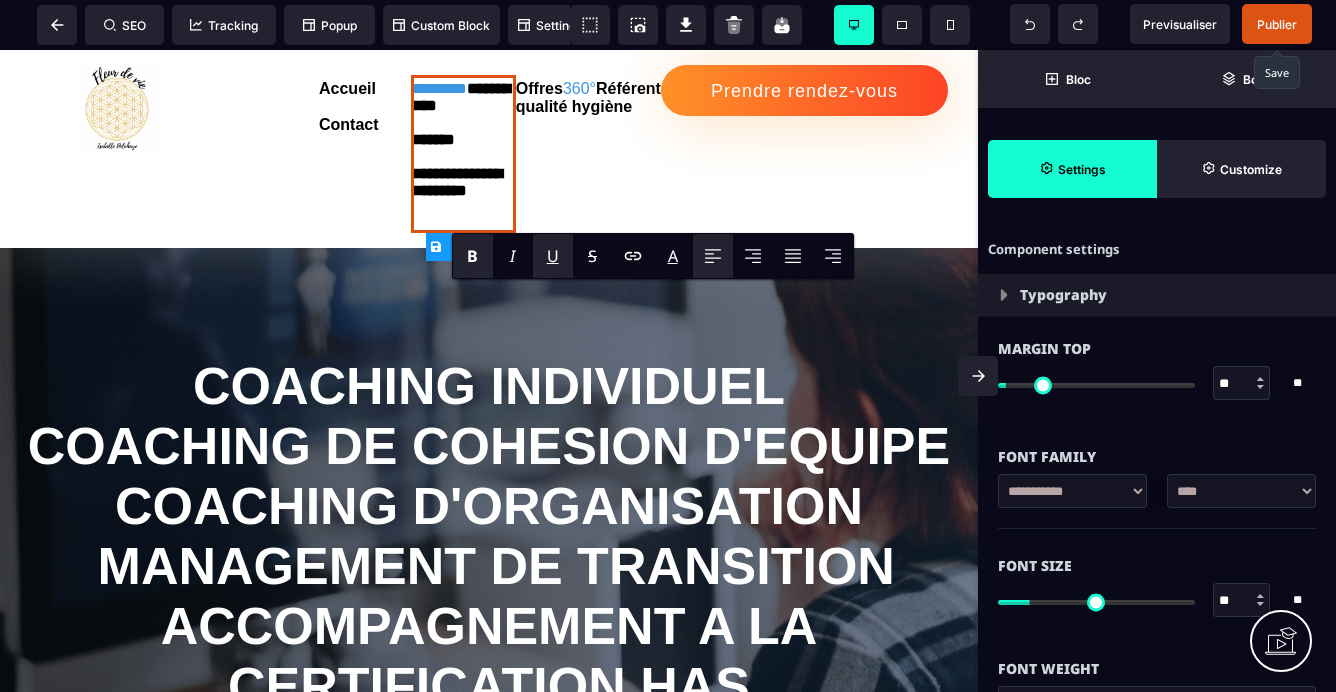 click on "Publier" at bounding box center [1277, 24] 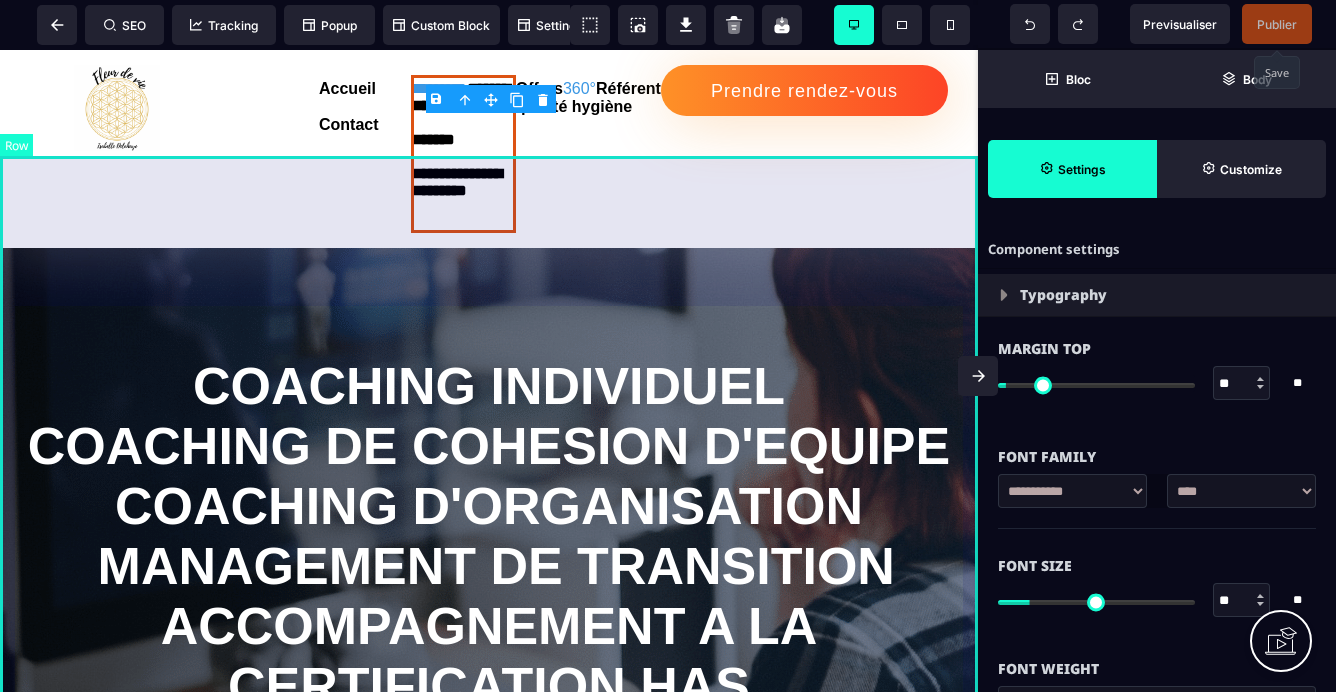 click on "COACHING INDIVIDUEL  COACHING DE COHESION D'EQUIPE
COACHING D'ORGANISATION
MANAGEMENT DE TRANSITION
ACCOMPAGNEMENT A LA CERTIFICATION HAS pour établissements sanitaires et médico-sociaux" at bounding box center [489, 596] 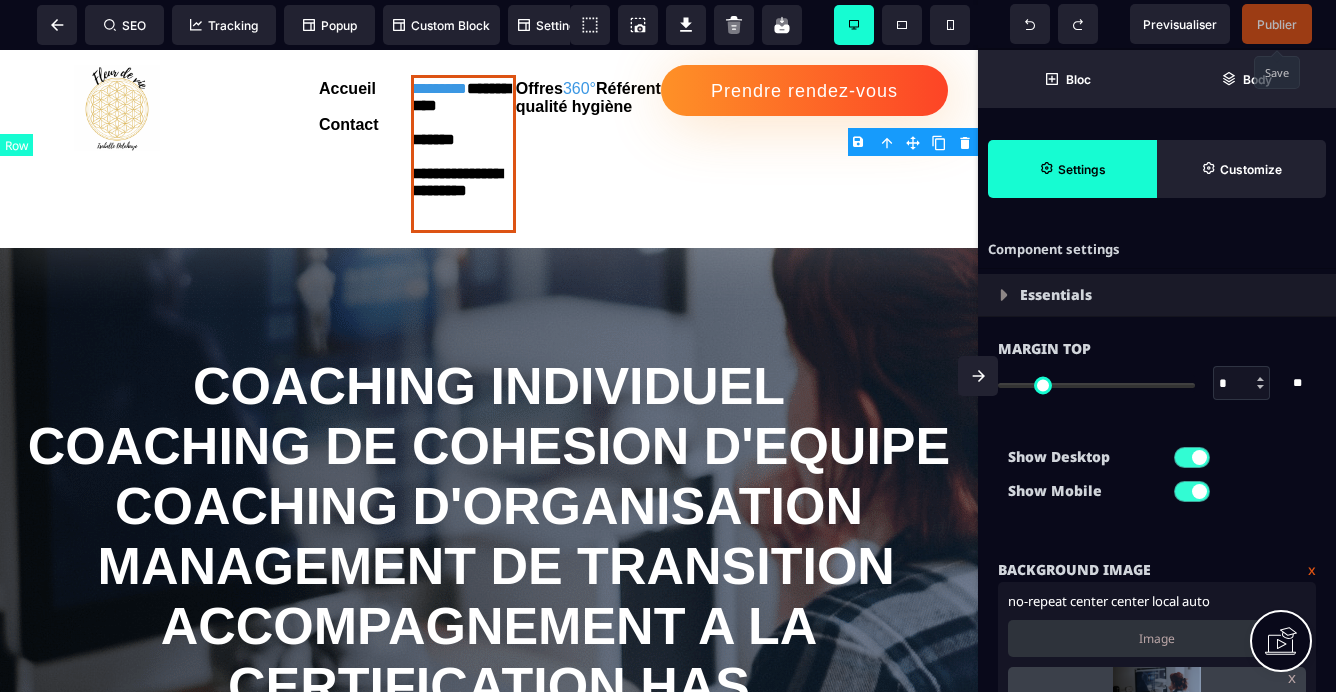 type on "*" 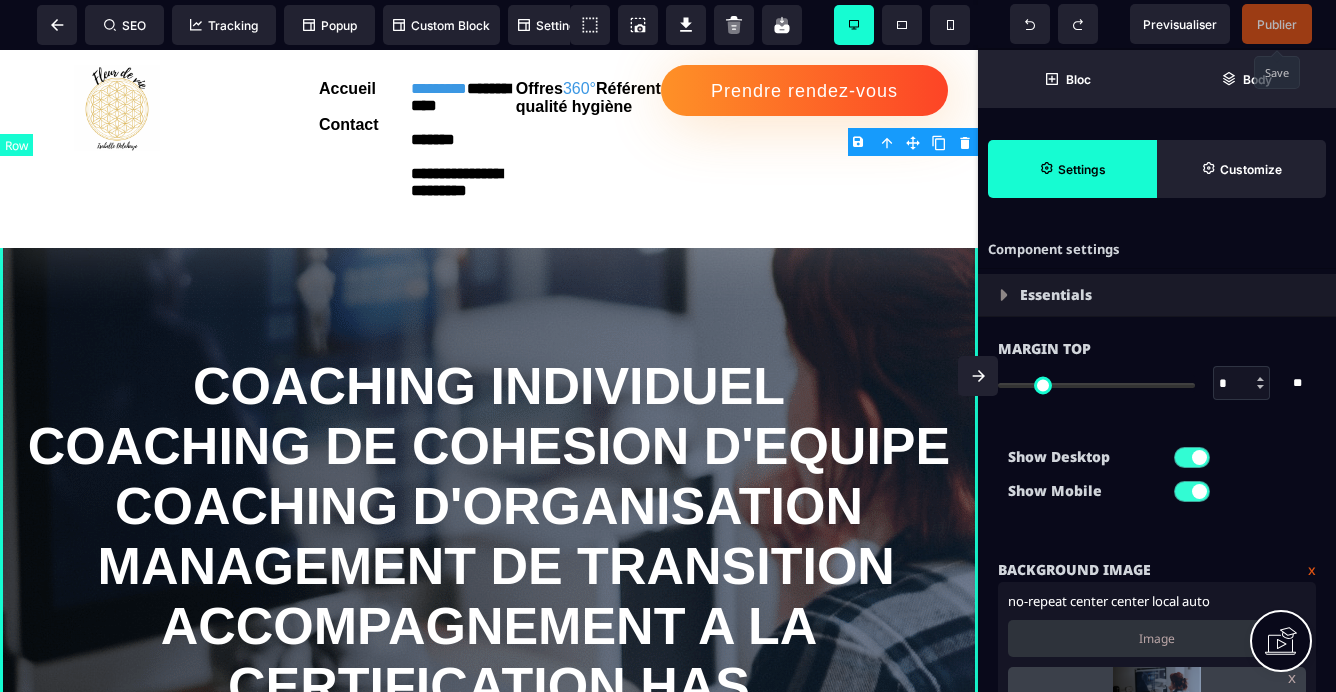 select on "*********" 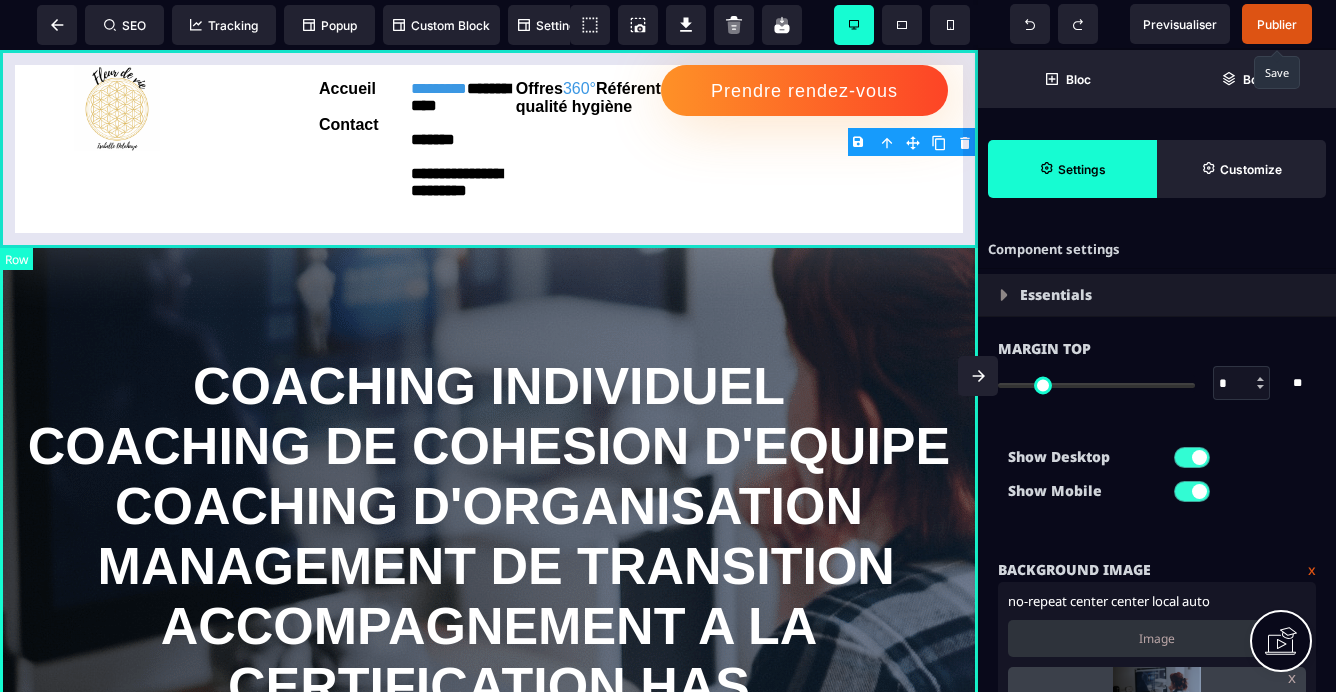 click on "**********" at bounding box center (489, 149) 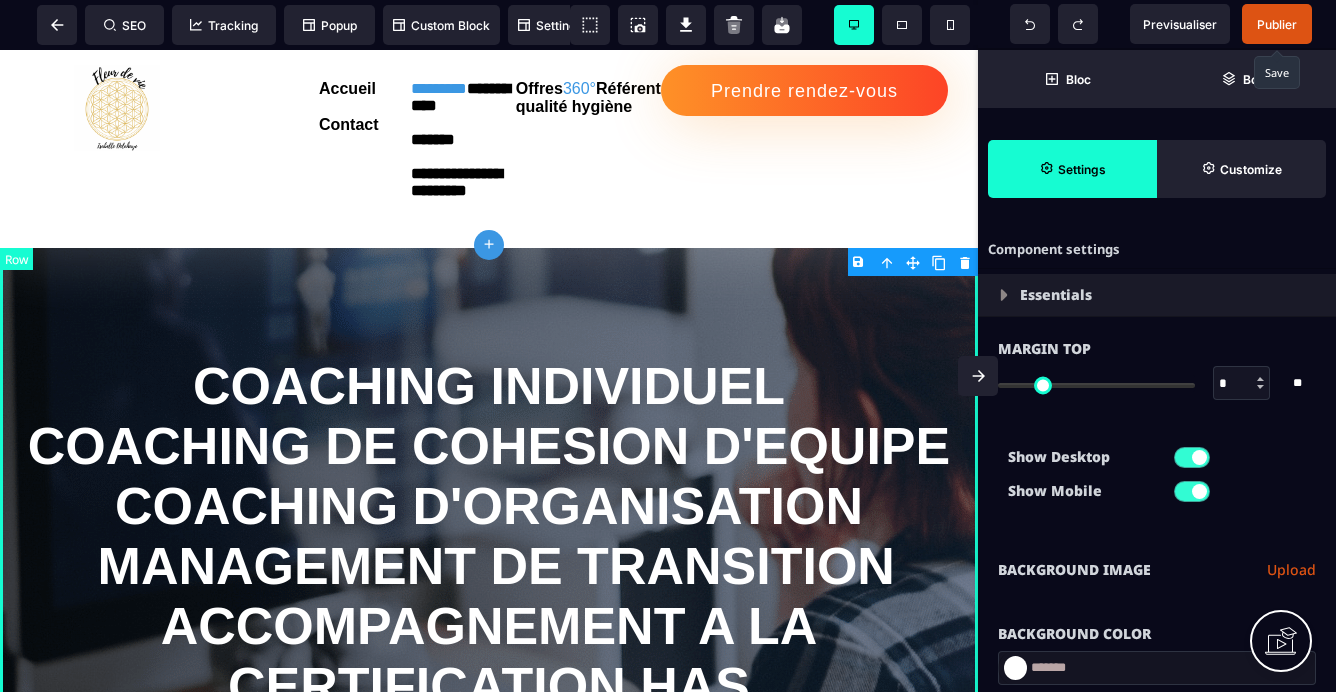 type on "*" 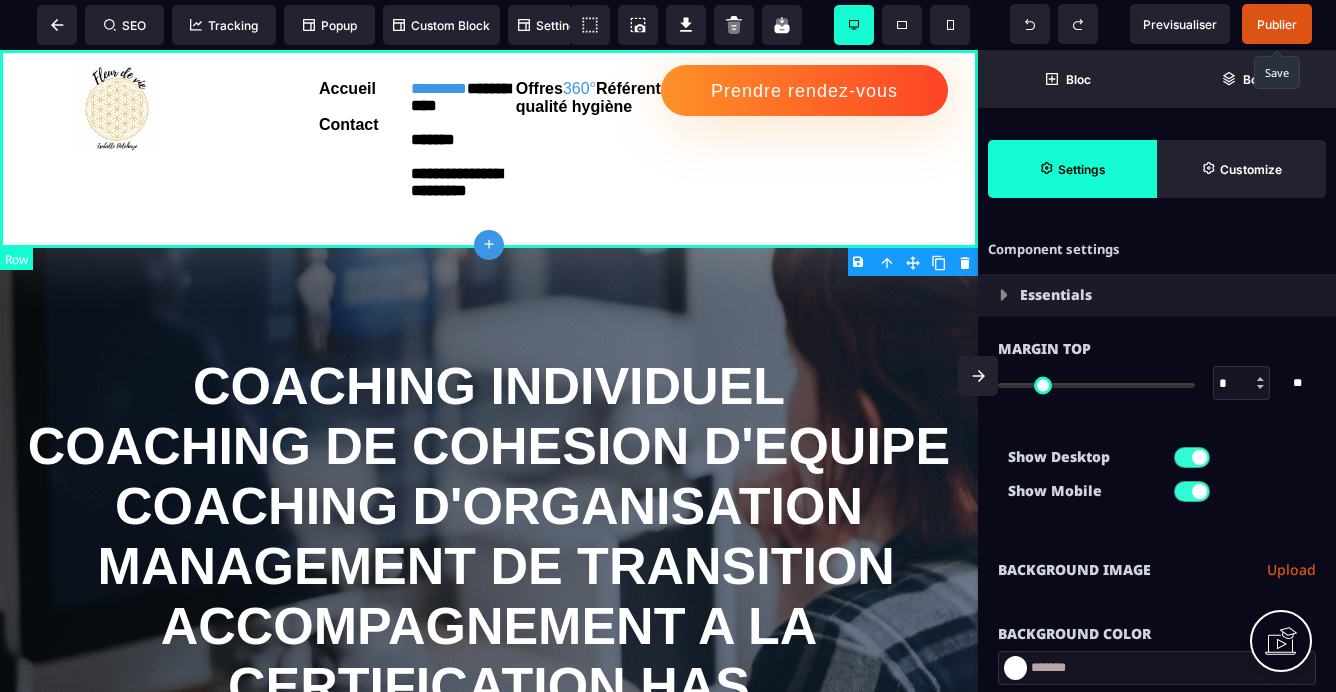 select on "**" 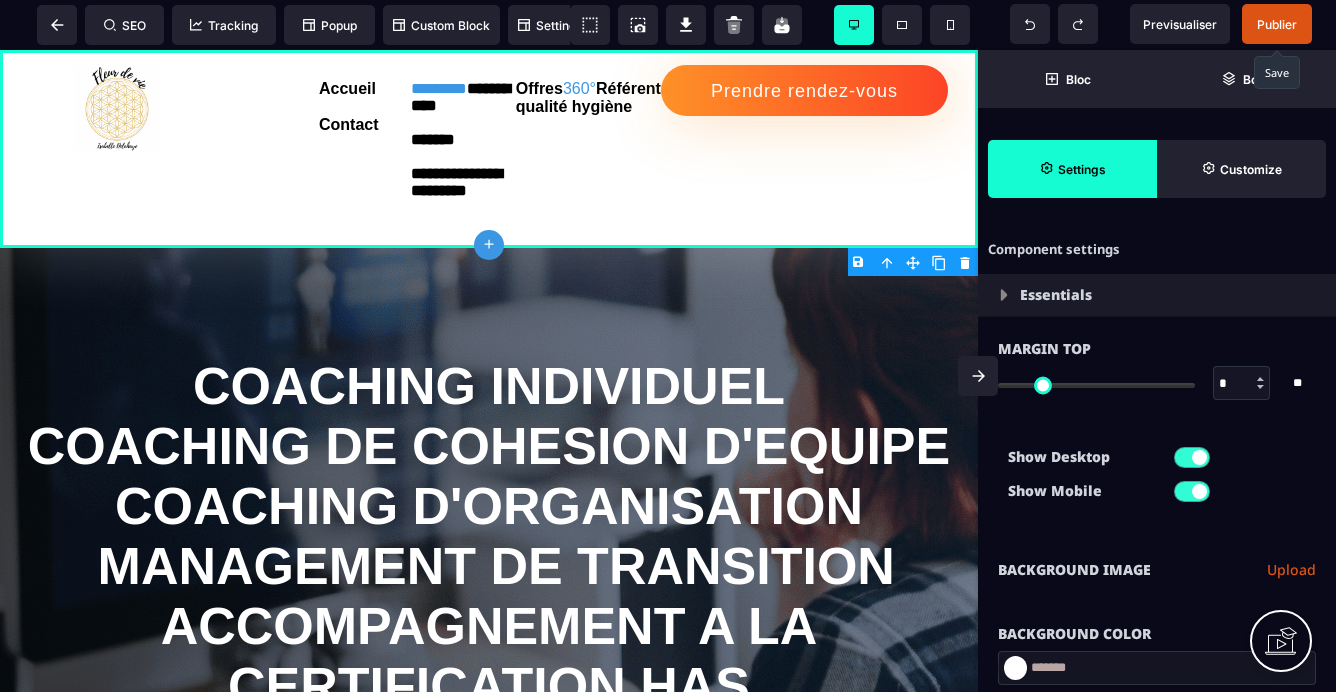click on "plus" 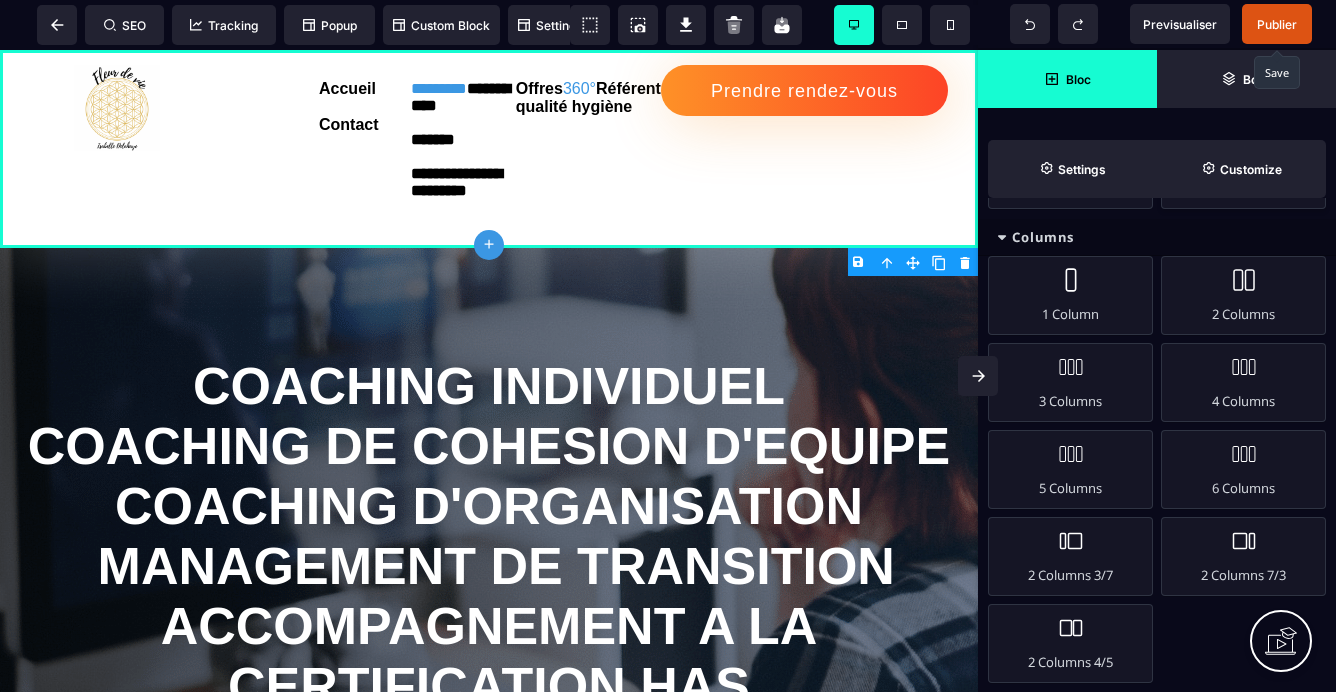 scroll, scrollTop: 227, scrollLeft: 0, axis: vertical 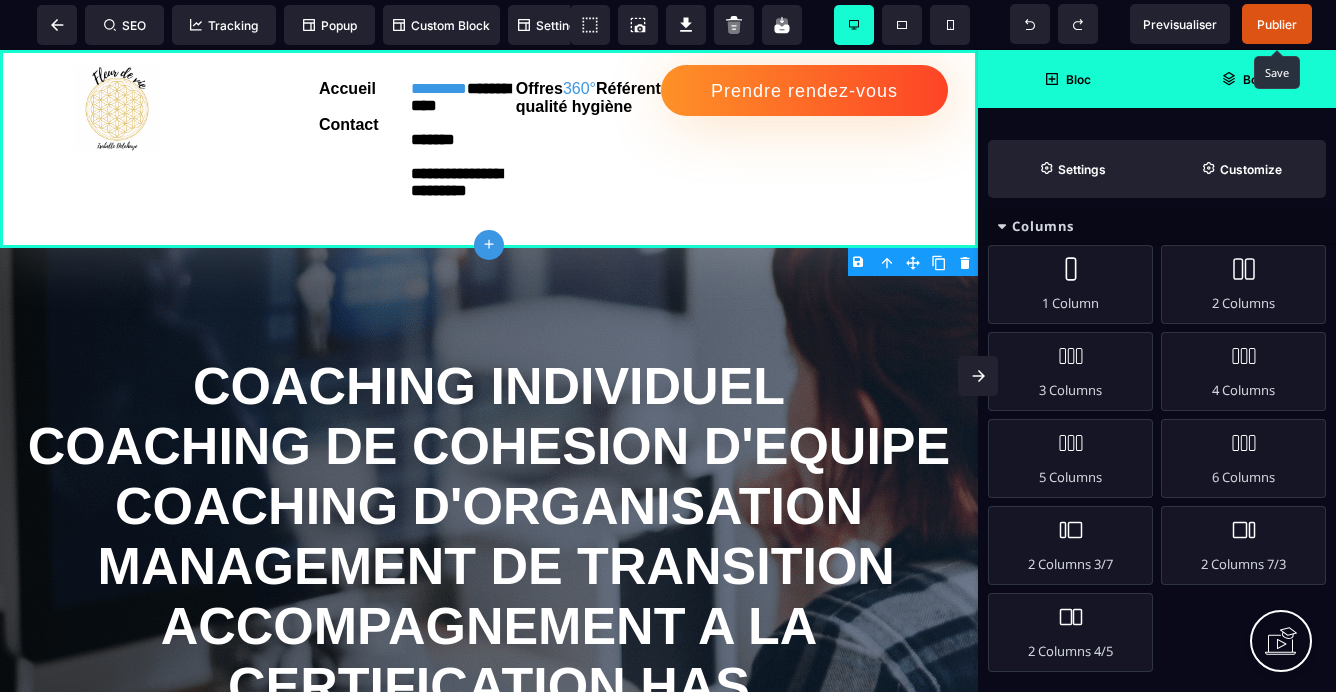 click on "Body" at bounding box center [1246, 79] 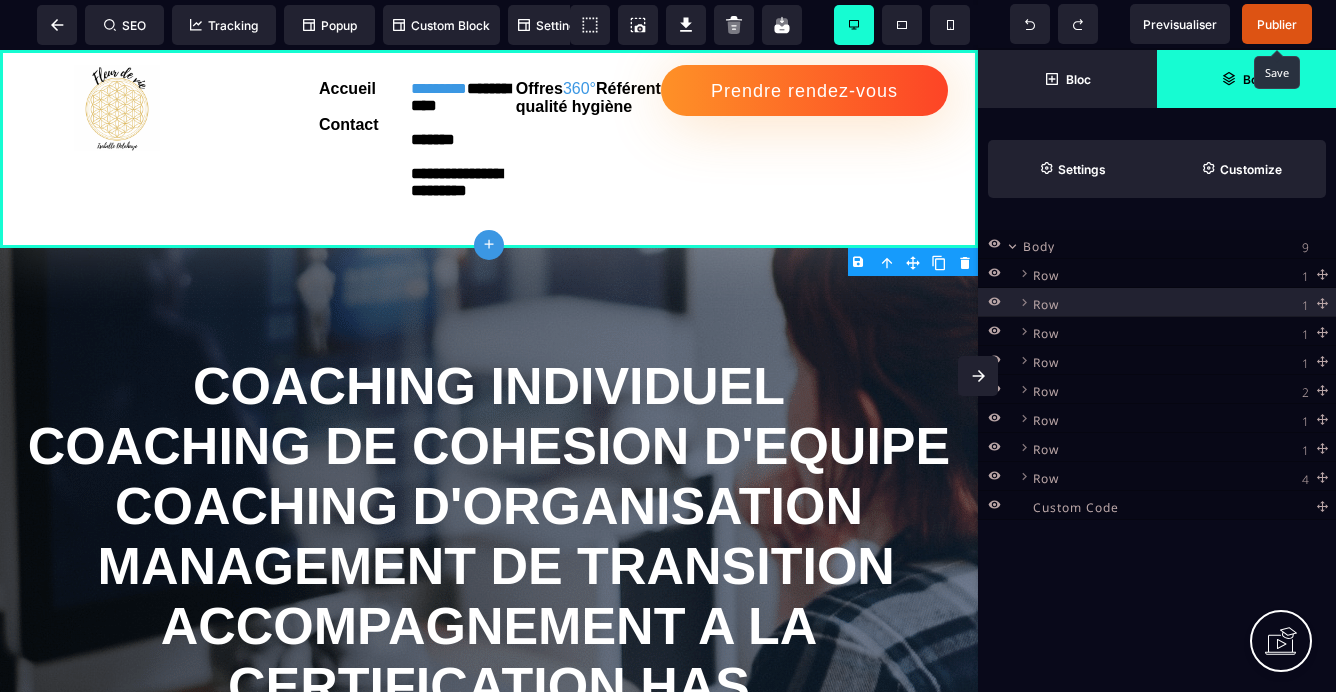 click 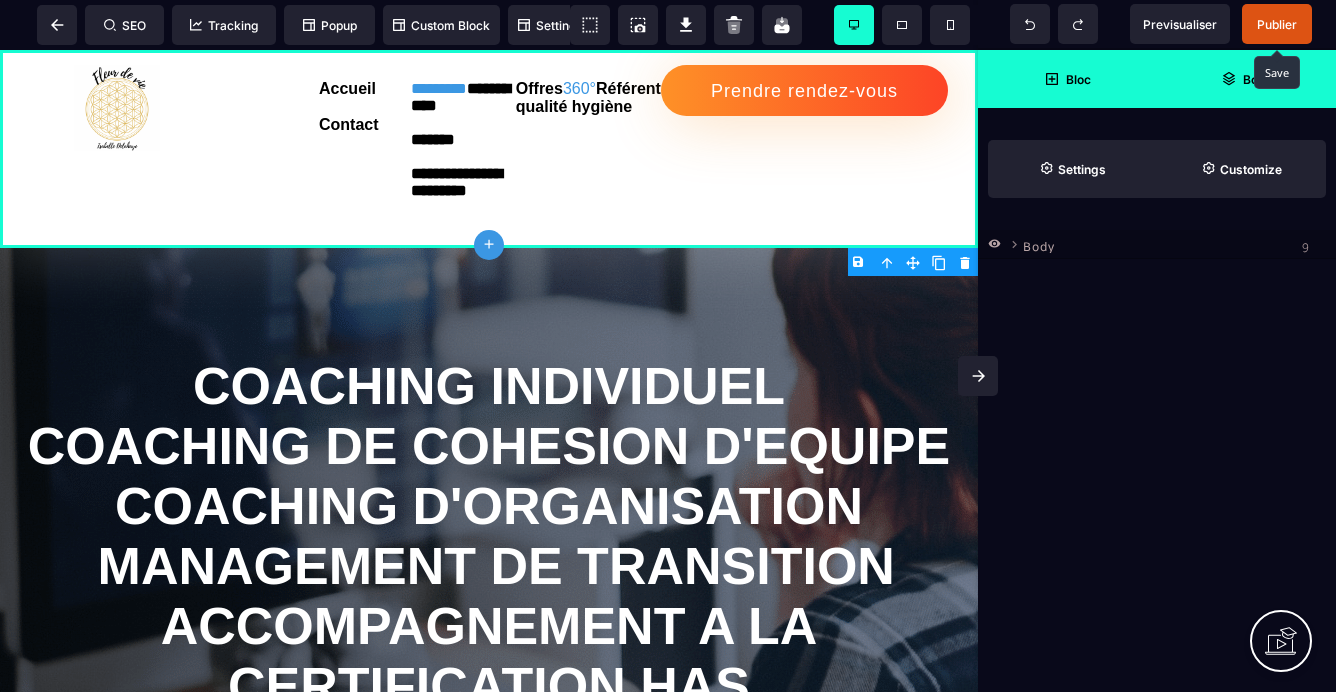 click on "Bloc" at bounding box center (1067, 79) 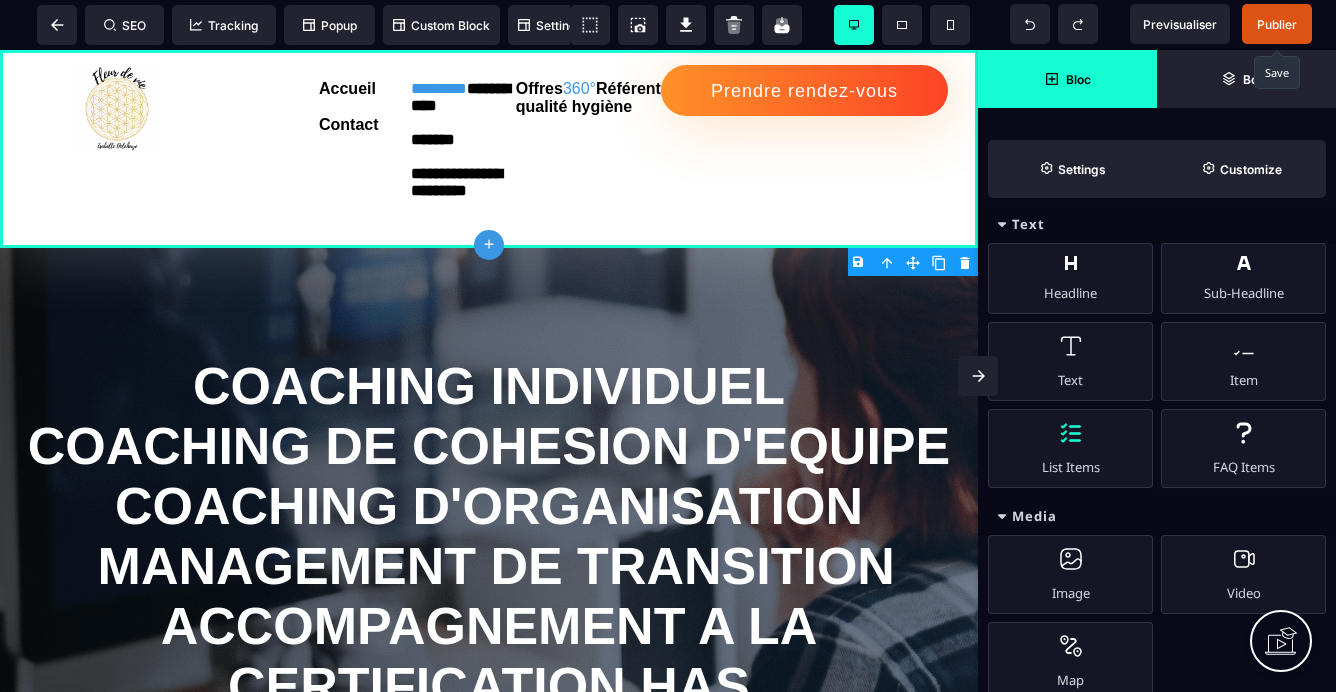 scroll, scrollTop: 709, scrollLeft: 0, axis: vertical 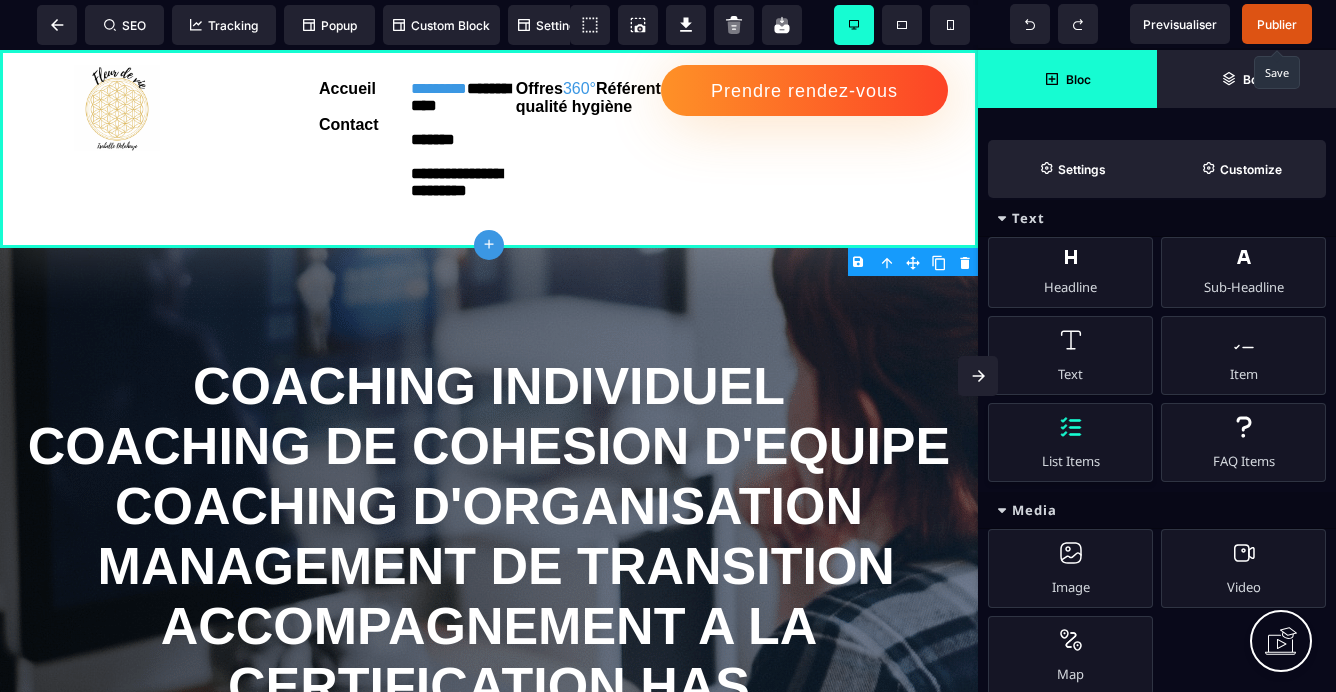 click on "List Items" at bounding box center (1070, 442) 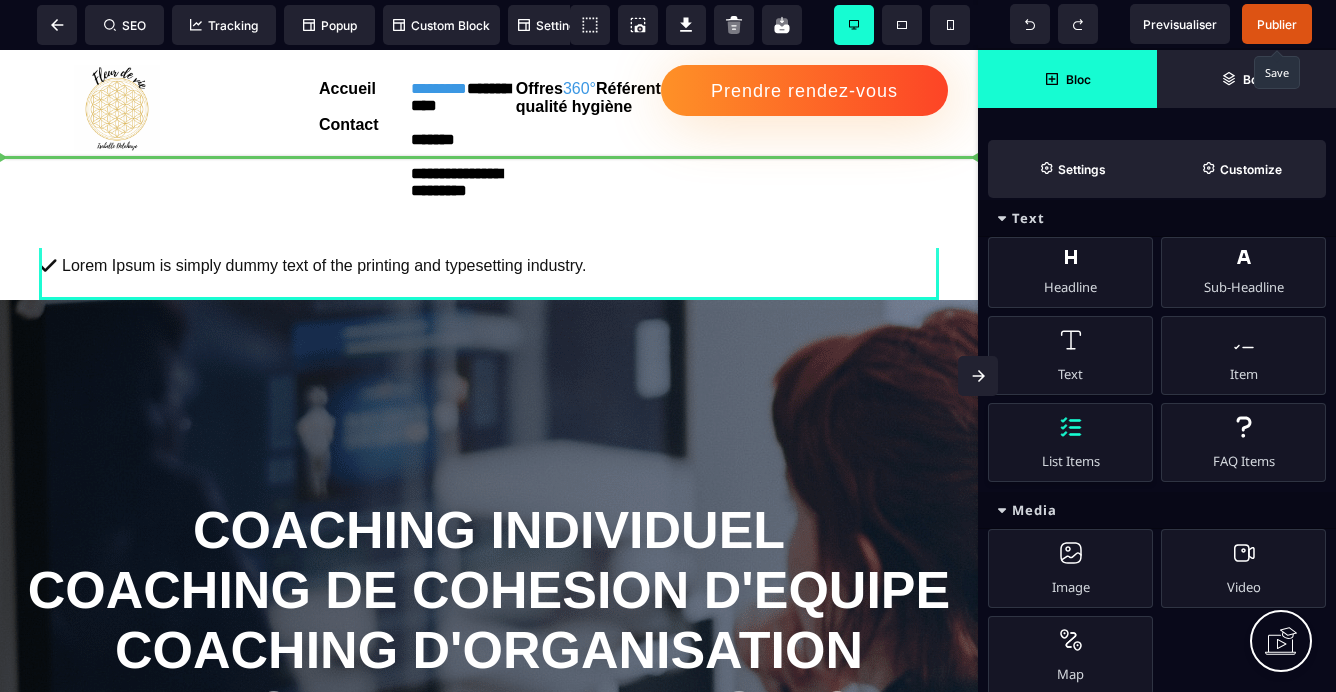 scroll, scrollTop: 0, scrollLeft: 0, axis: both 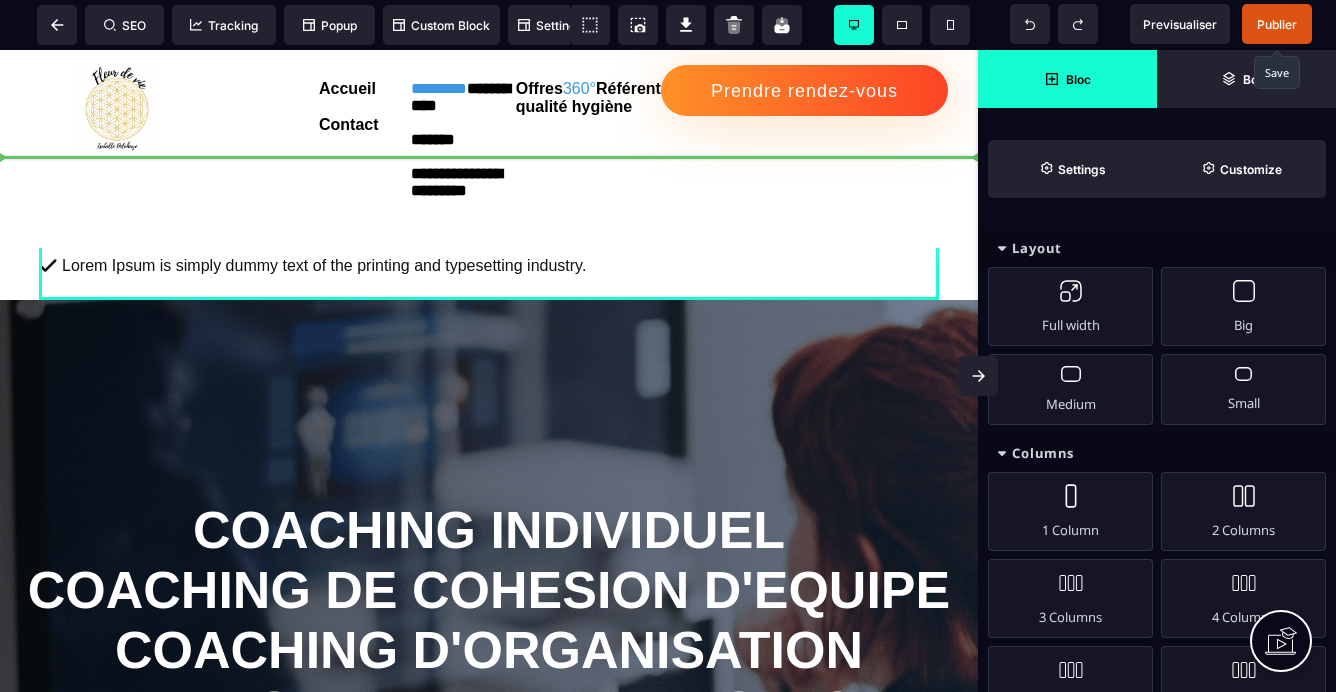 select on "**" 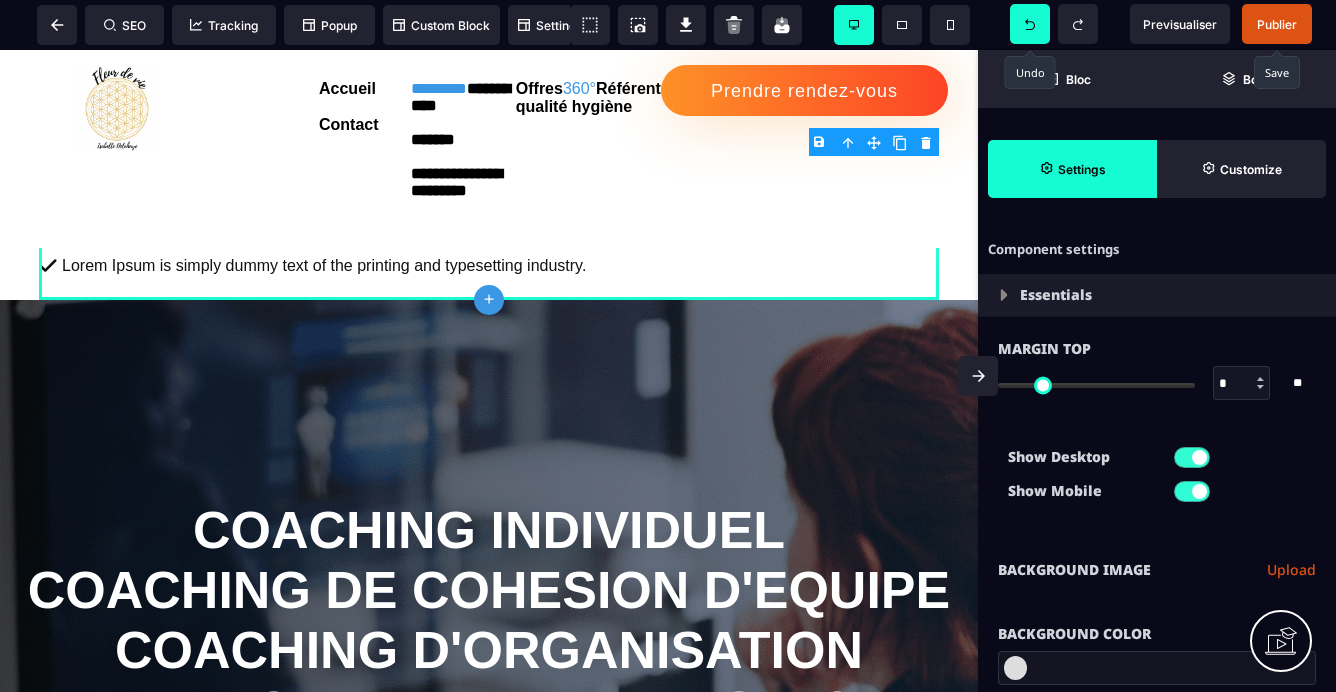 click at bounding box center (1030, 24) 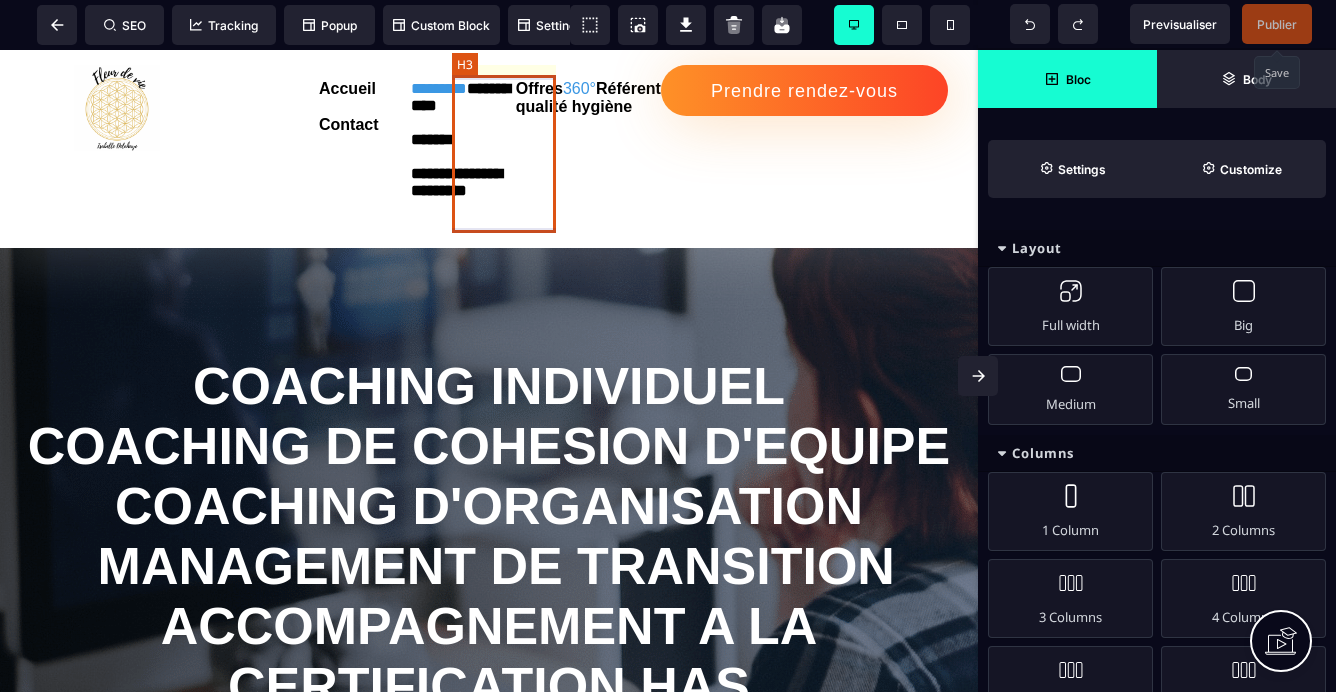 click on "**********" at bounding box center (463, 154) 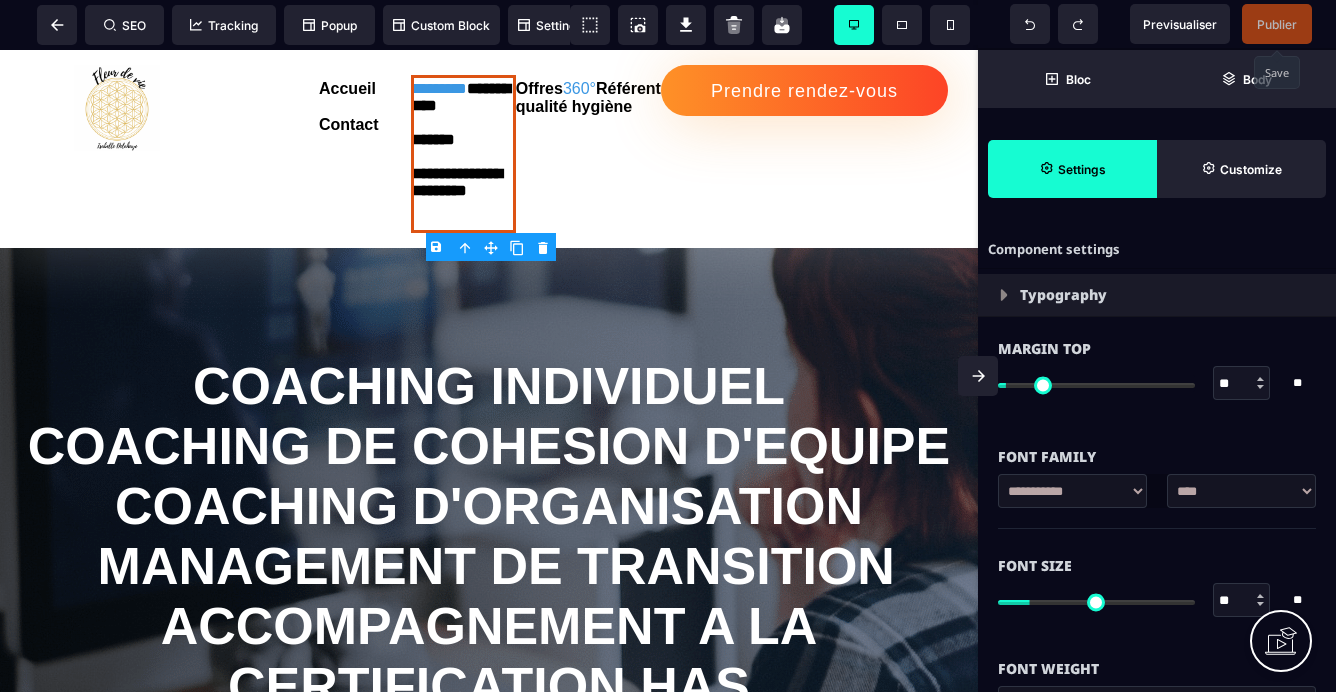 click on "Publier" at bounding box center [1277, 24] 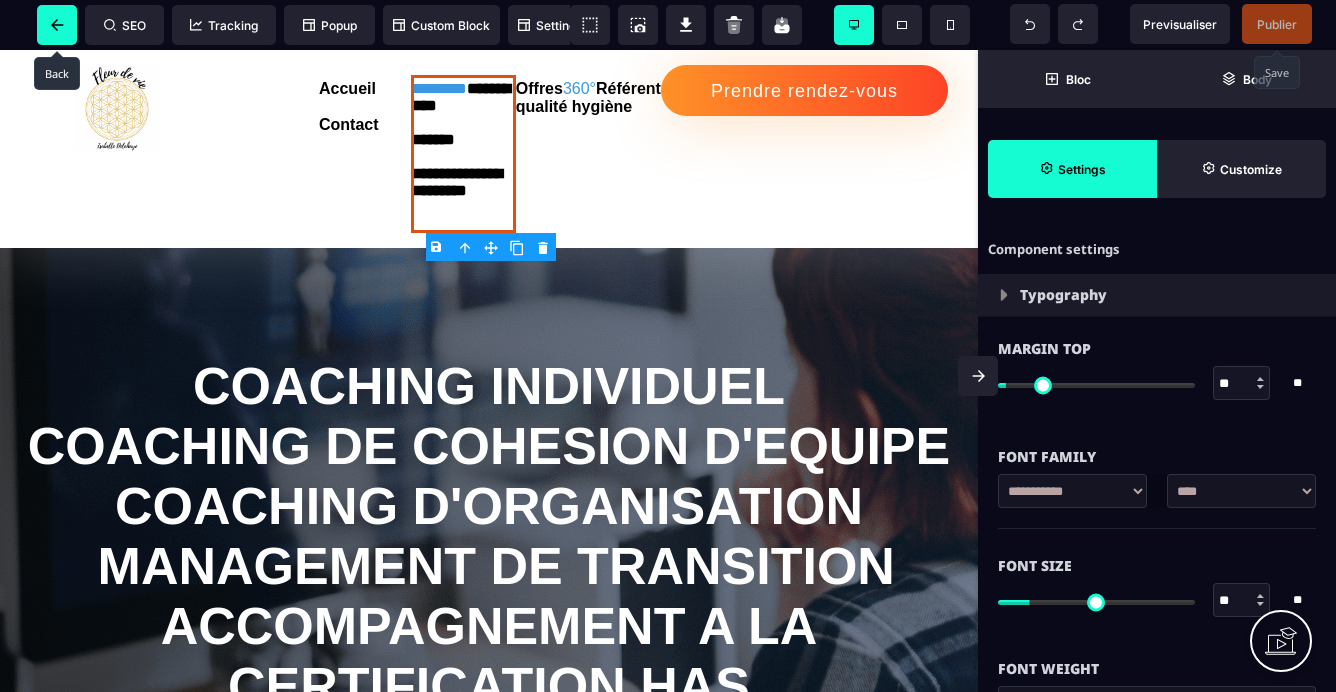 click 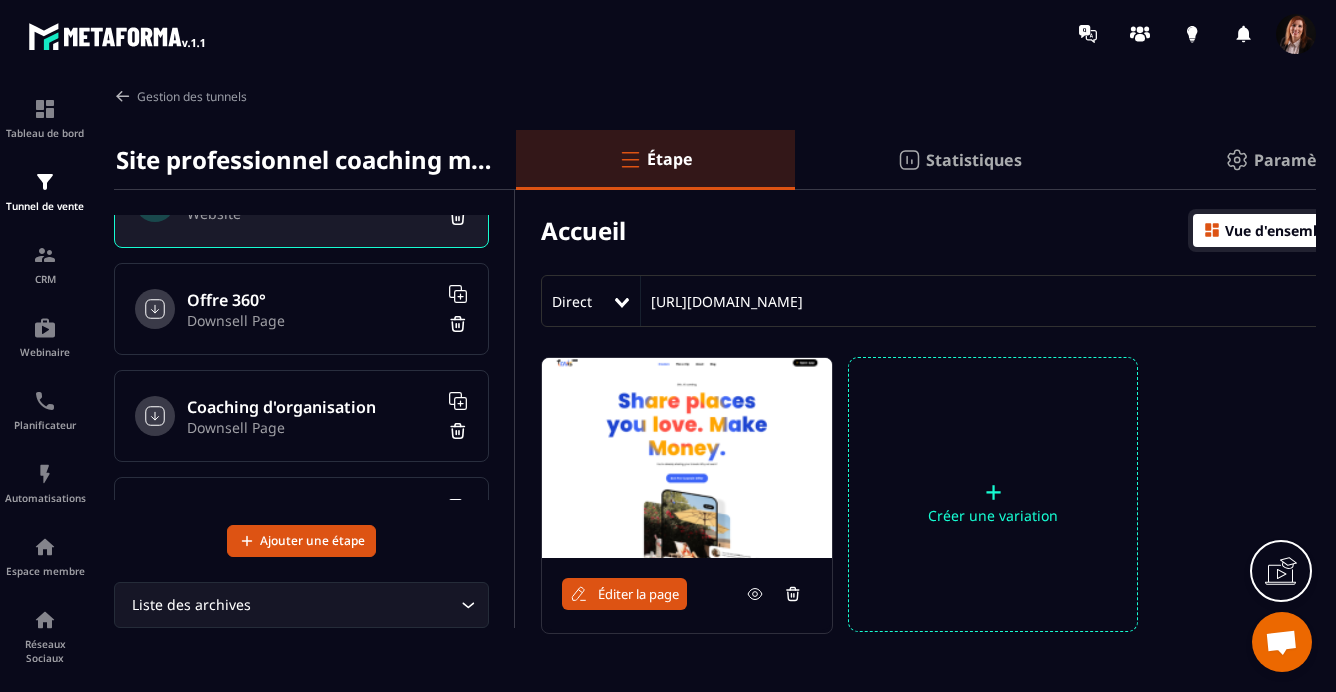 scroll, scrollTop: 62, scrollLeft: 0, axis: vertical 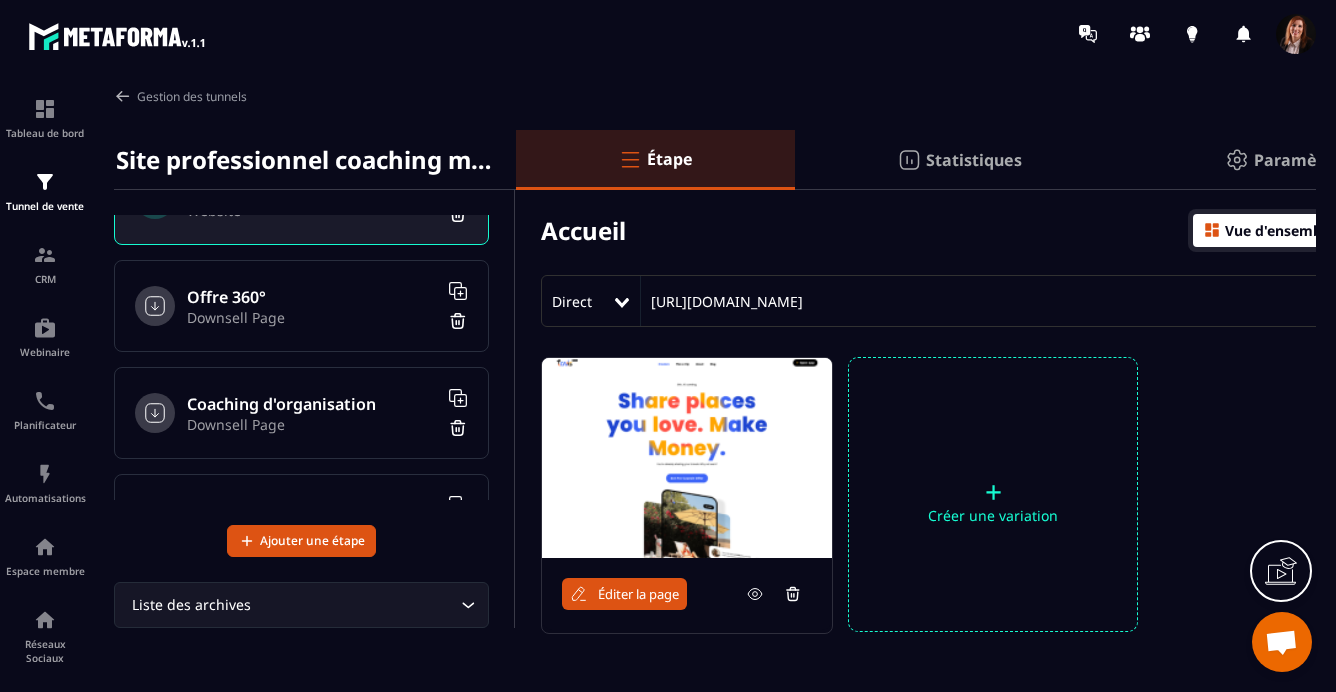 click on "Coaching d'organisation" at bounding box center [312, 404] 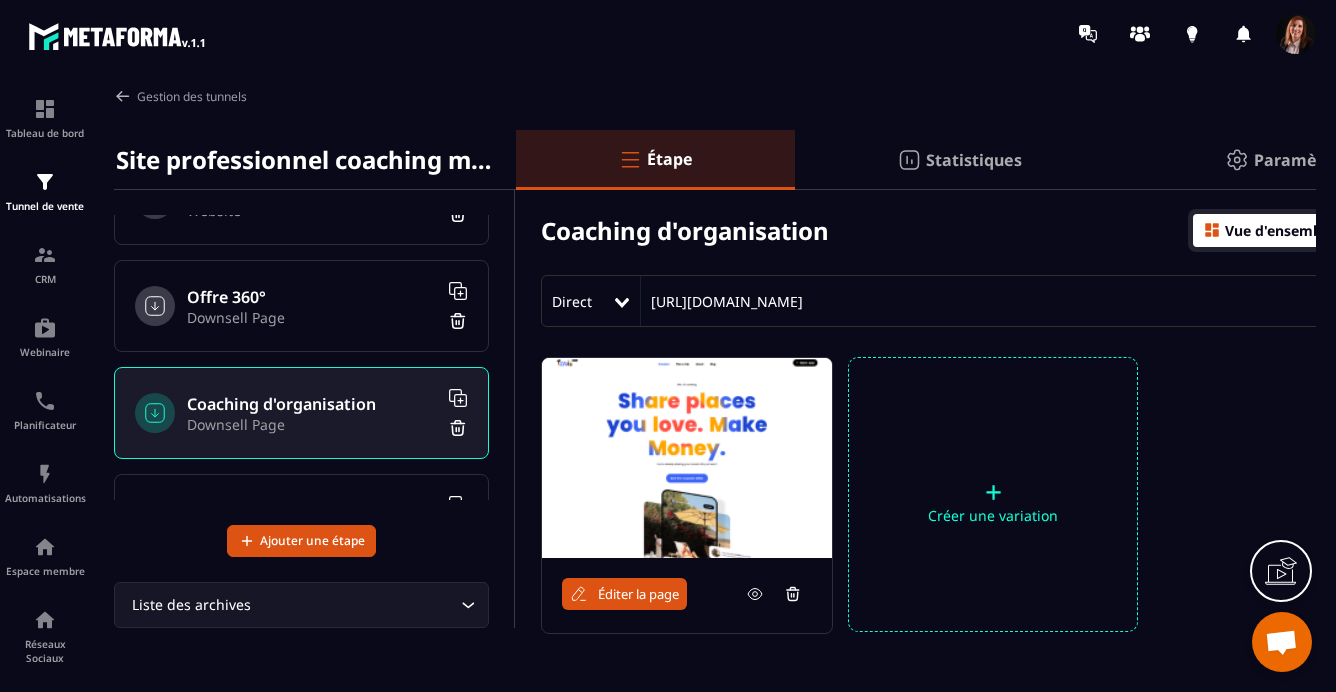 click on "Coaching d'organisation" at bounding box center [685, 230] 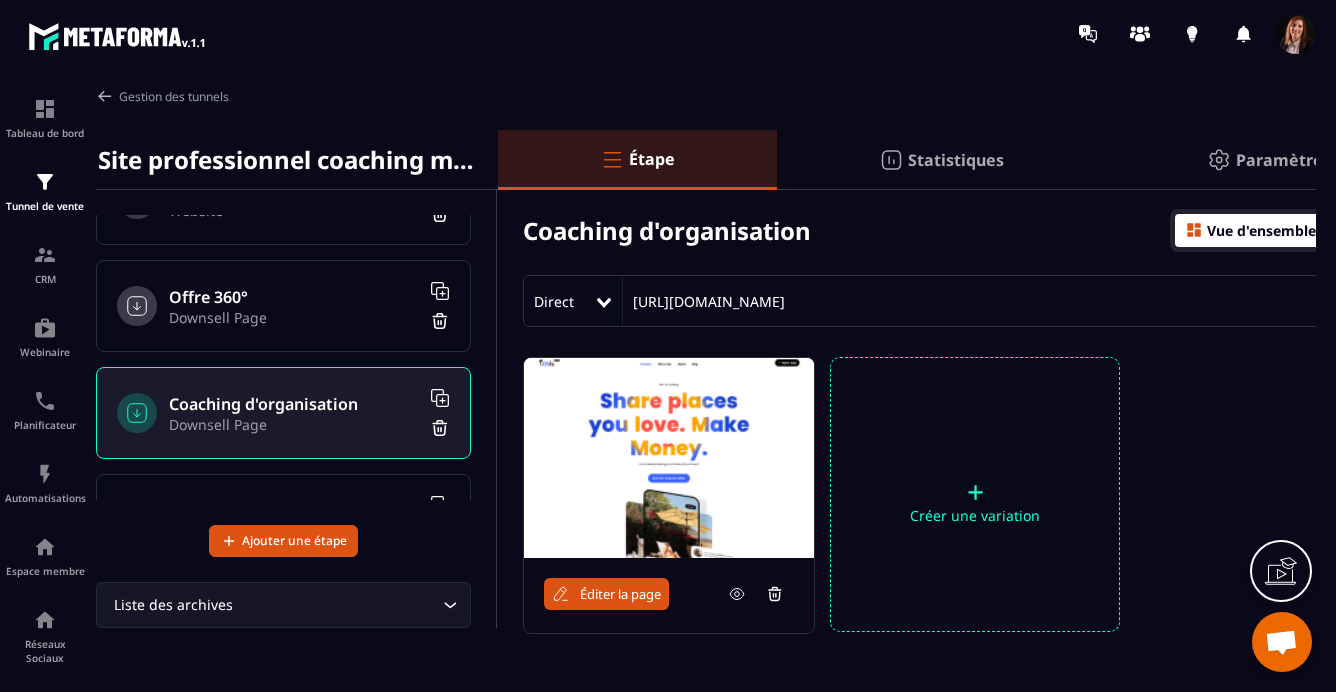 scroll, scrollTop: 0, scrollLeft: 14, axis: horizontal 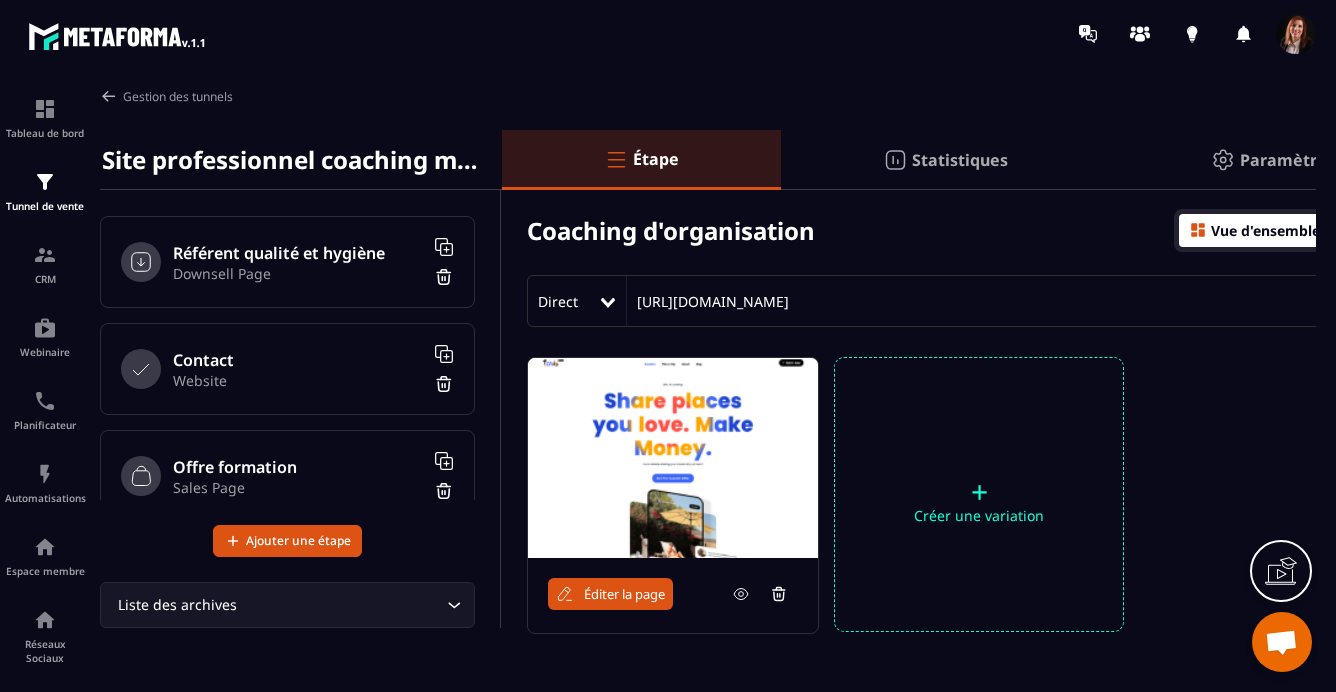 click 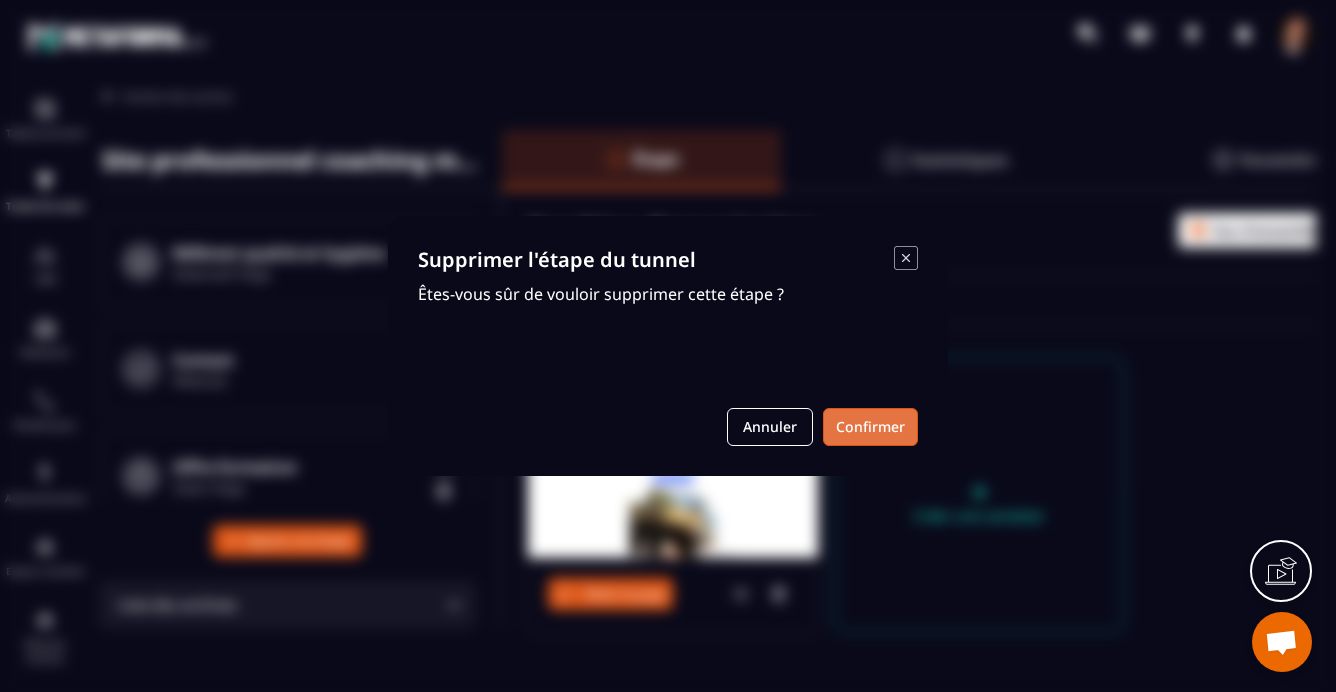 click on "Confirmer" at bounding box center (870, 427) 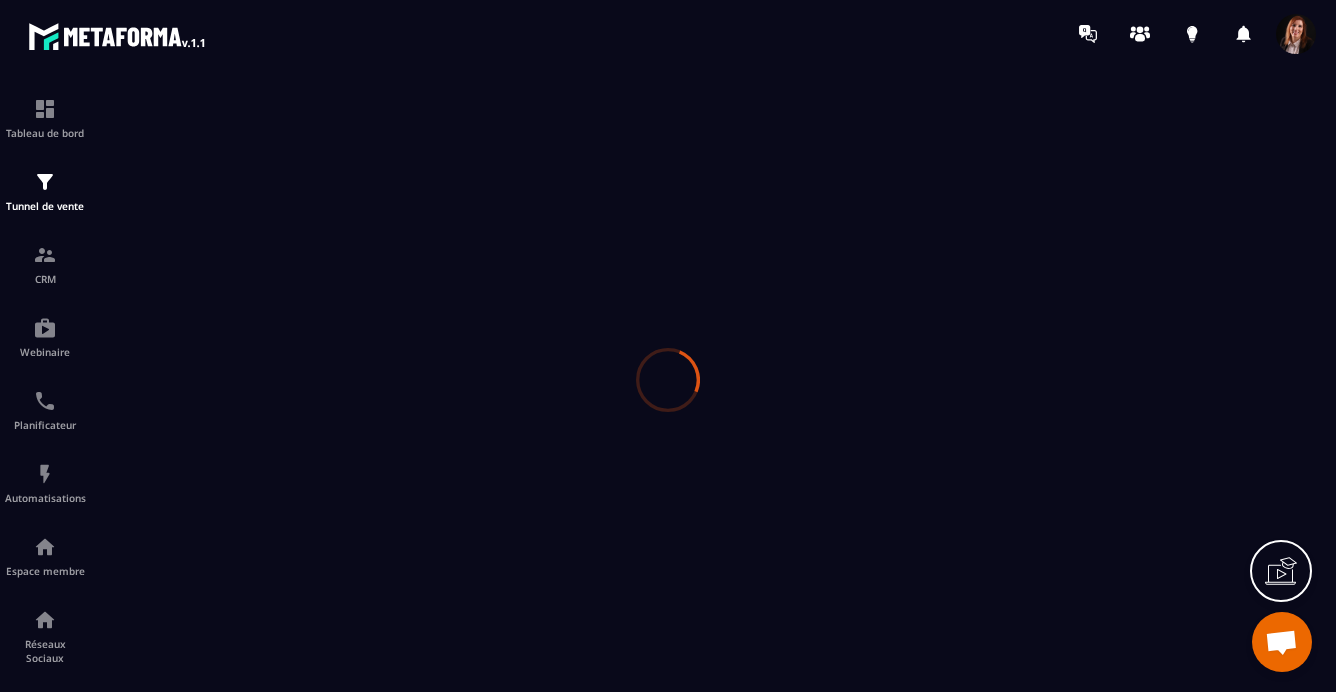 scroll, scrollTop: 0, scrollLeft: 0, axis: both 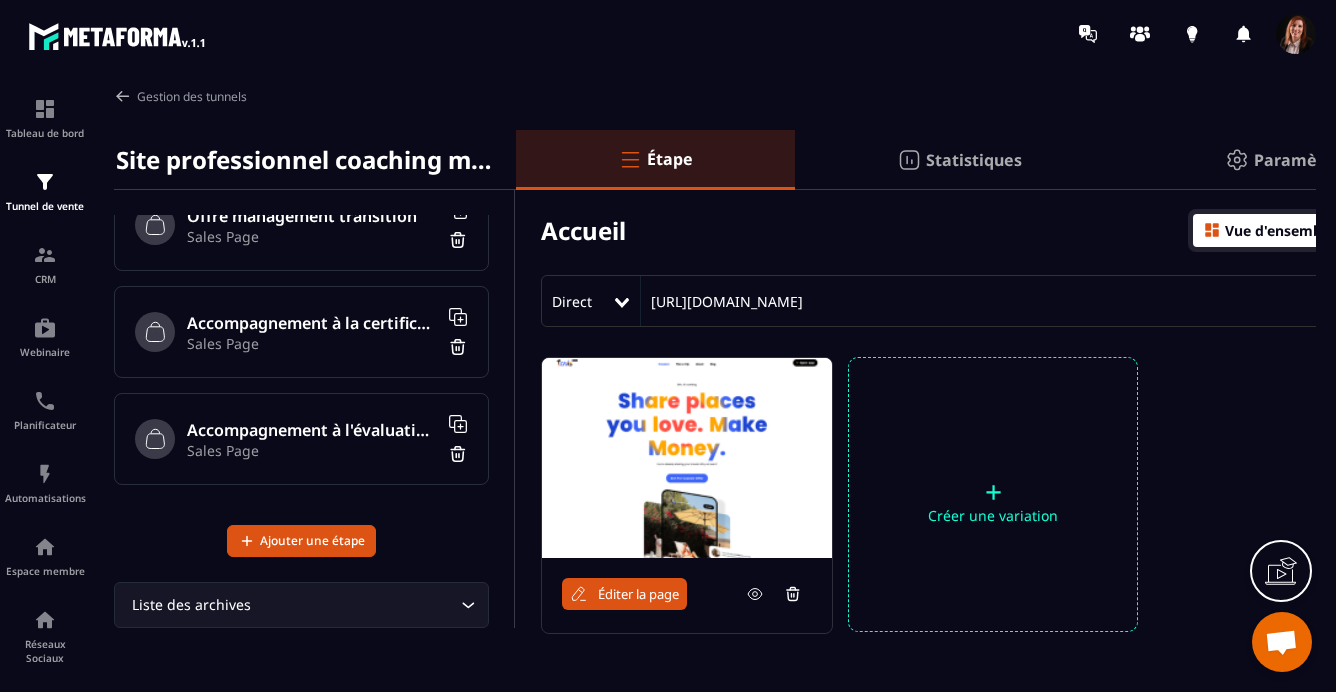 click 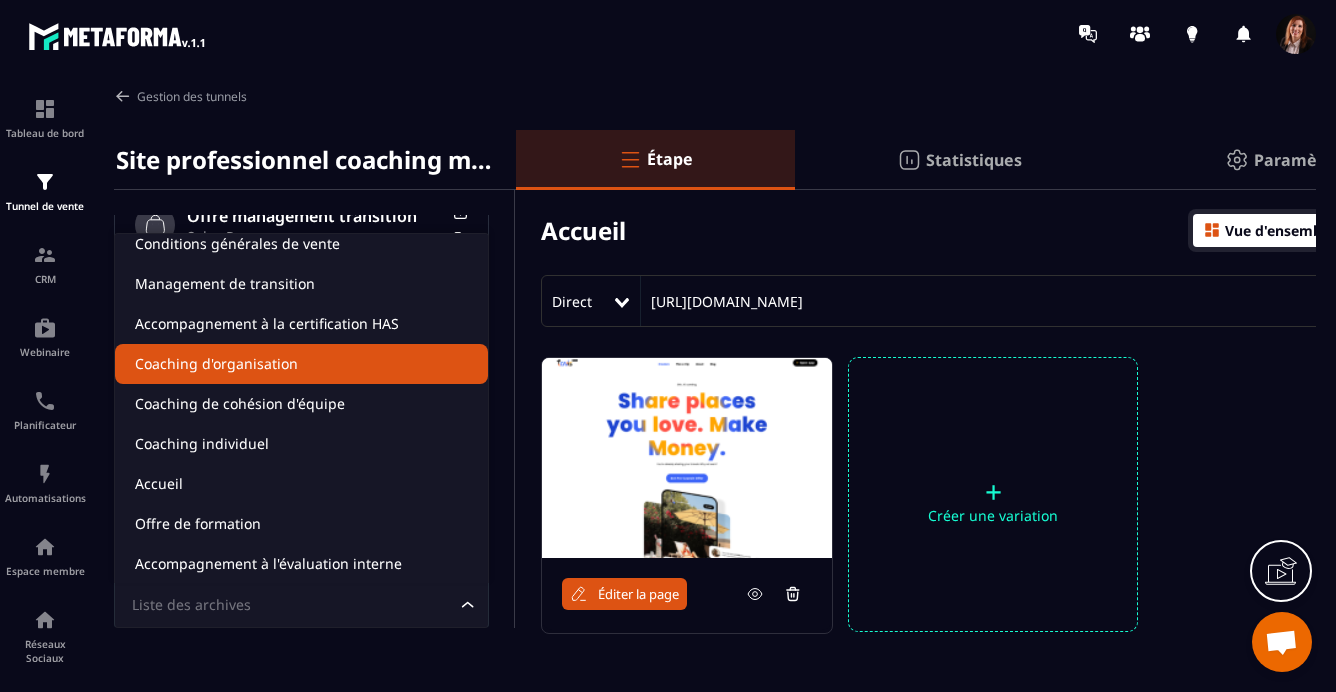 scroll, scrollTop: 0, scrollLeft: 0, axis: both 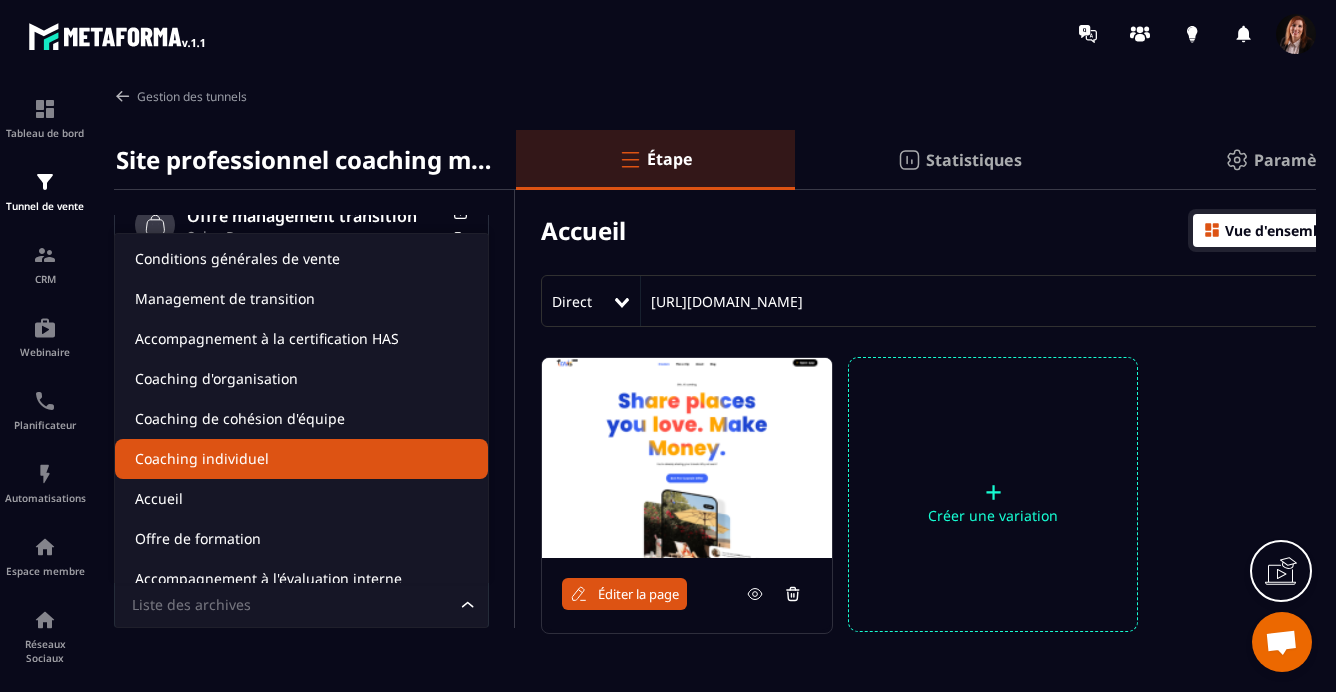 click on "Coaching individuel" 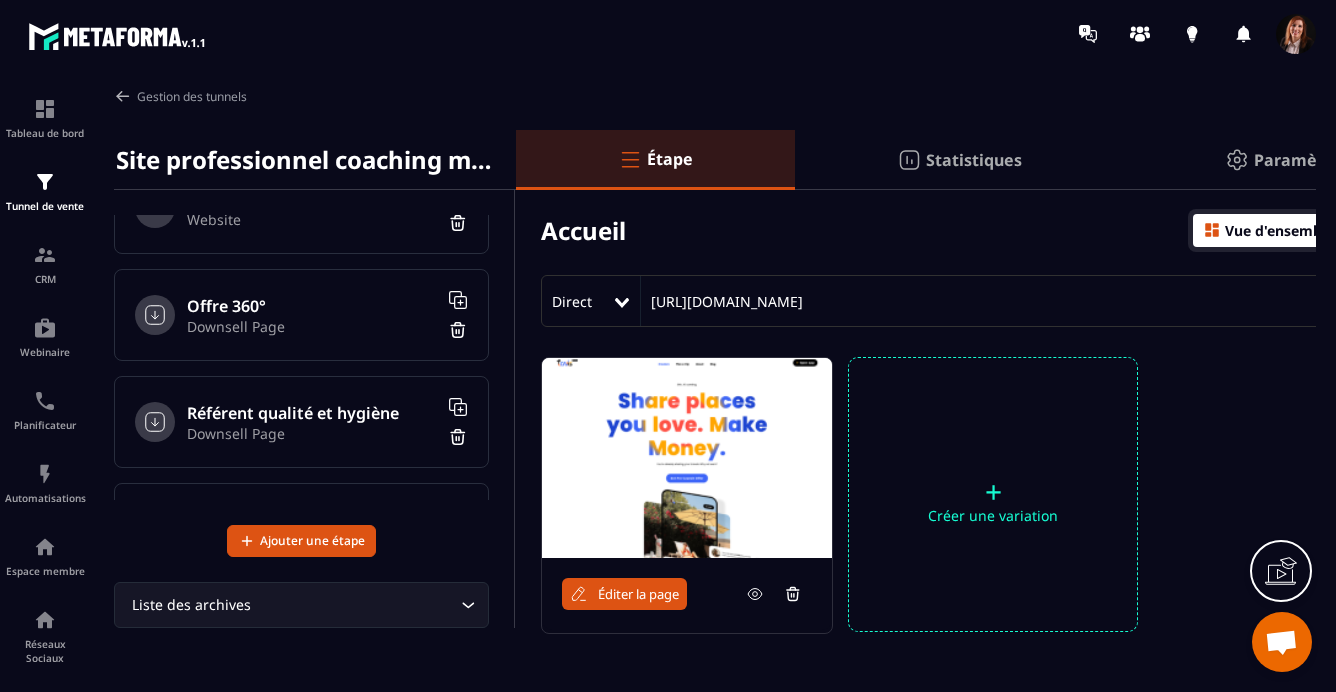 scroll, scrollTop: 0, scrollLeft: 0, axis: both 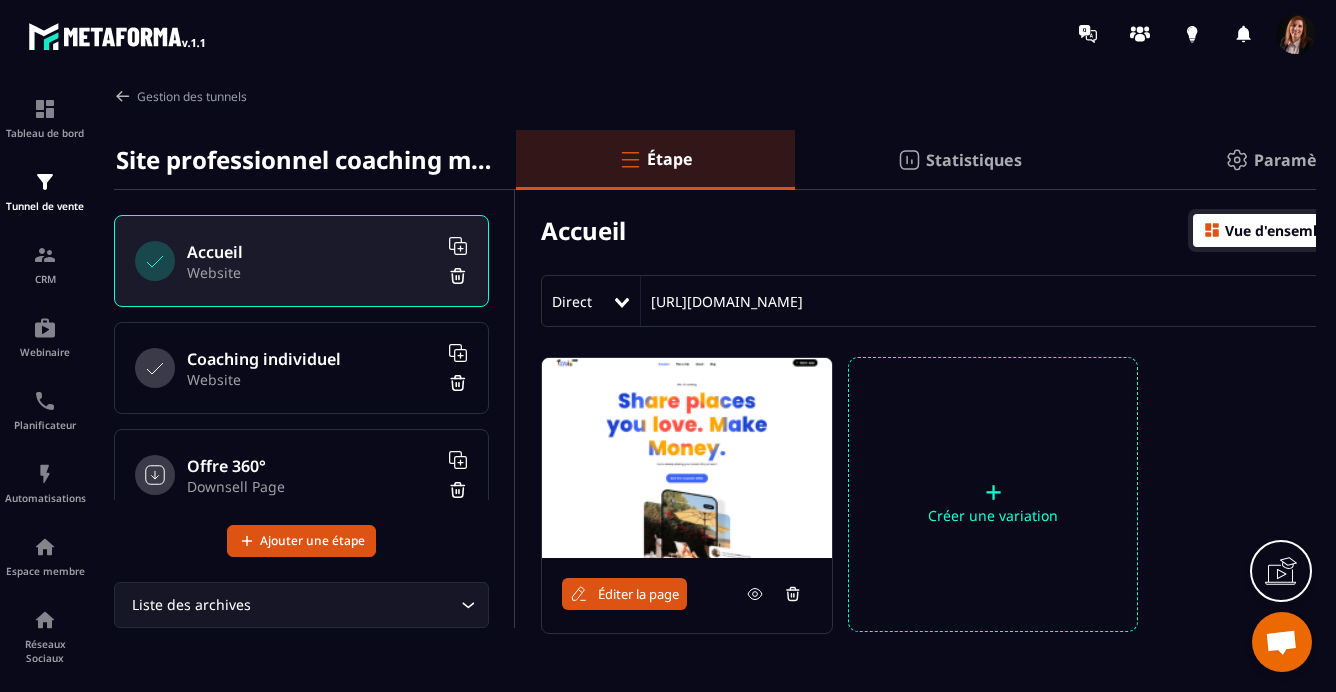 click on "Coaching individuel" at bounding box center (312, 359) 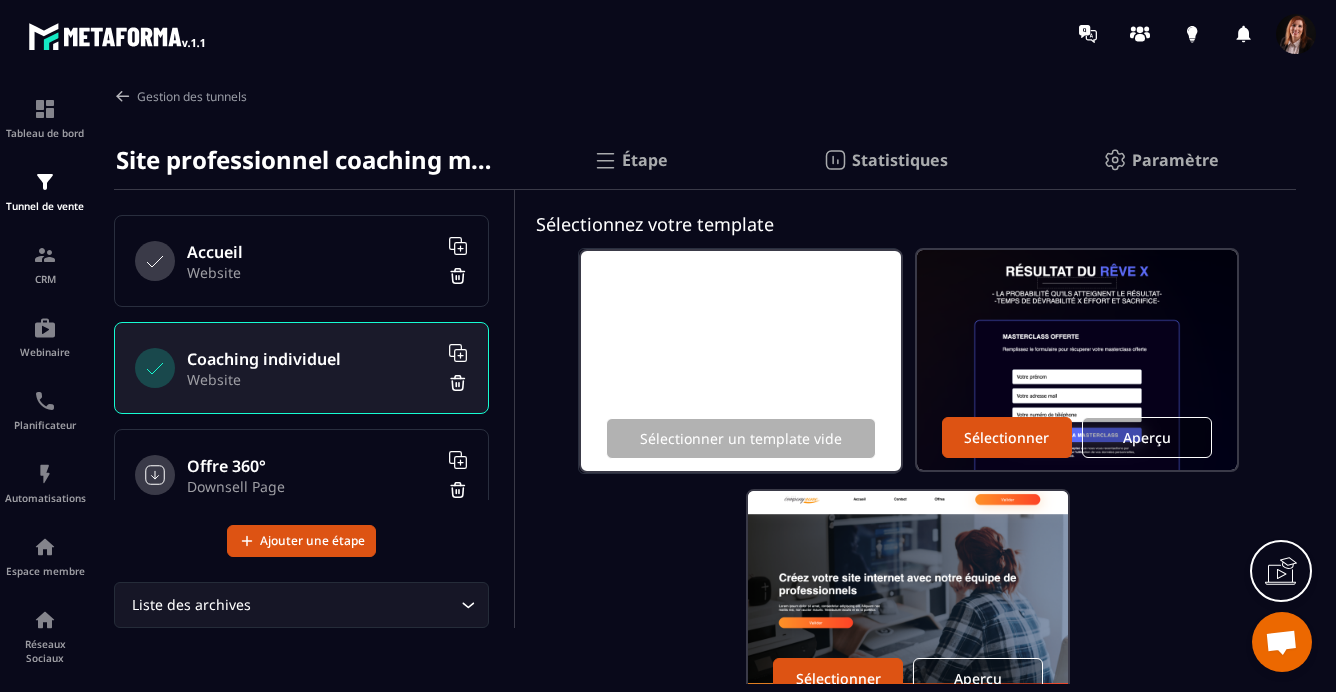 click 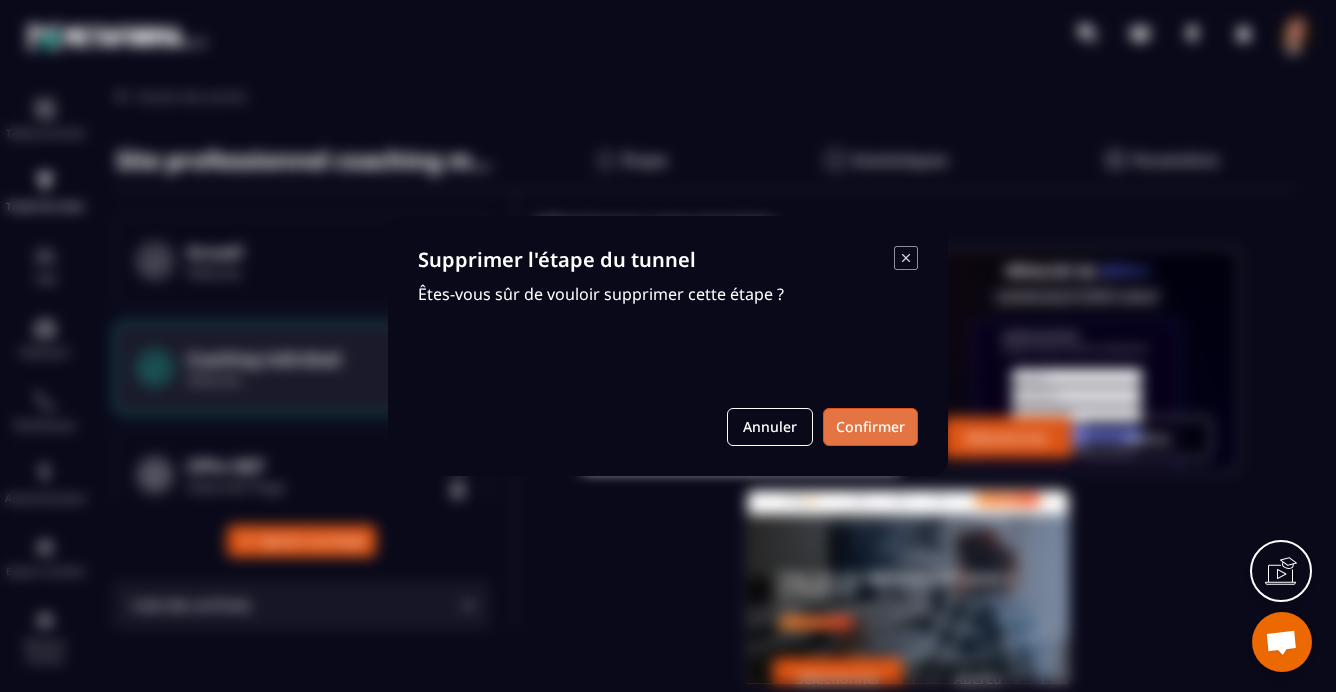 click on "Confirmer" at bounding box center (870, 427) 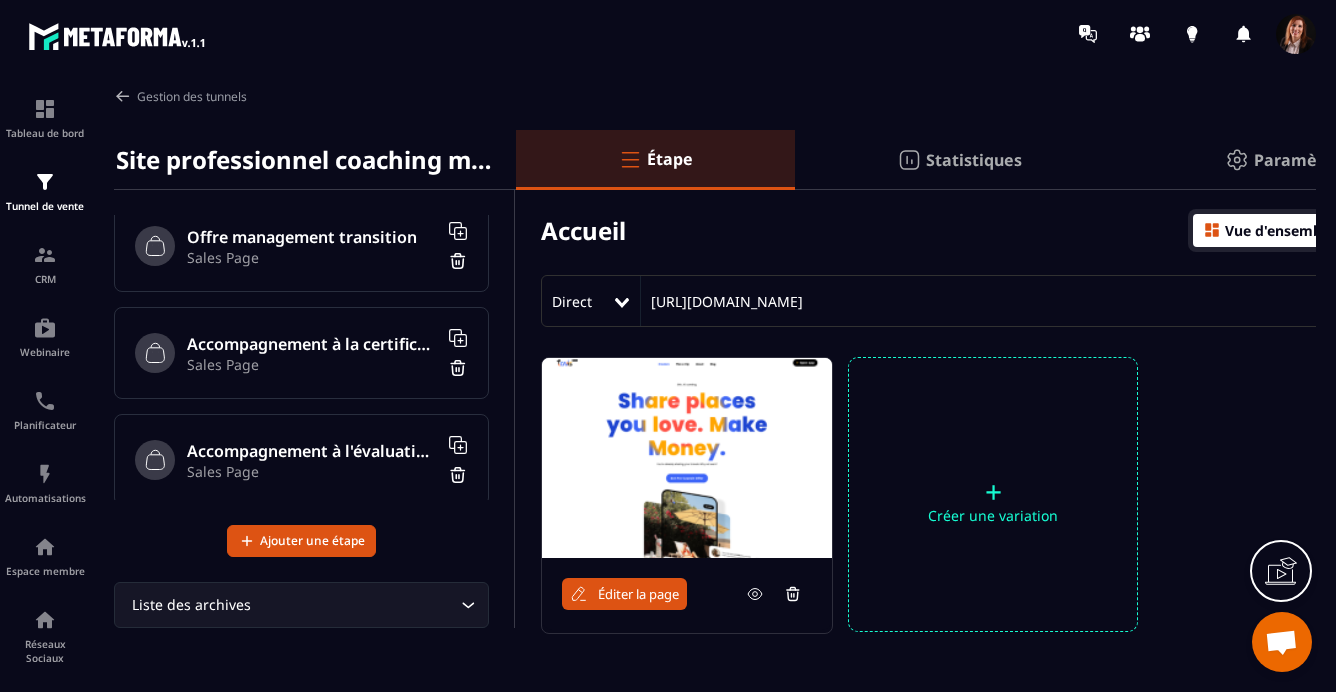 scroll, scrollTop: 571, scrollLeft: 0, axis: vertical 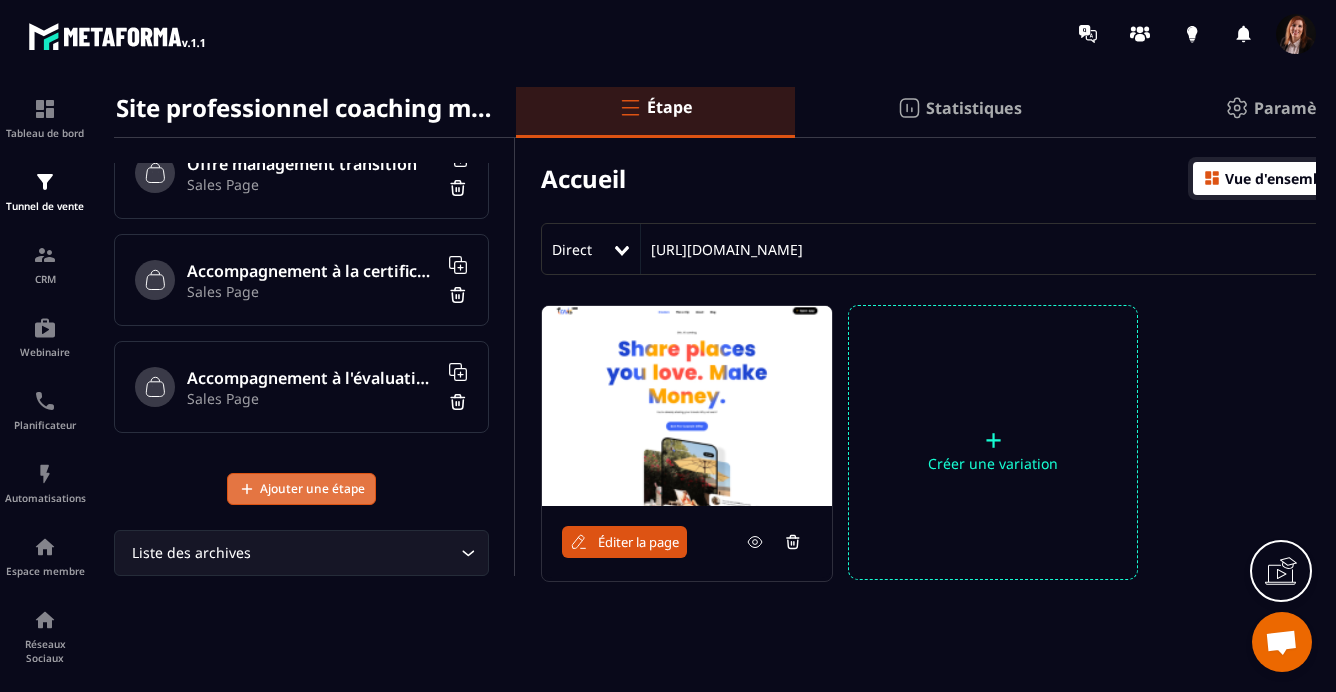 click on "Ajouter une étape" at bounding box center [312, 489] 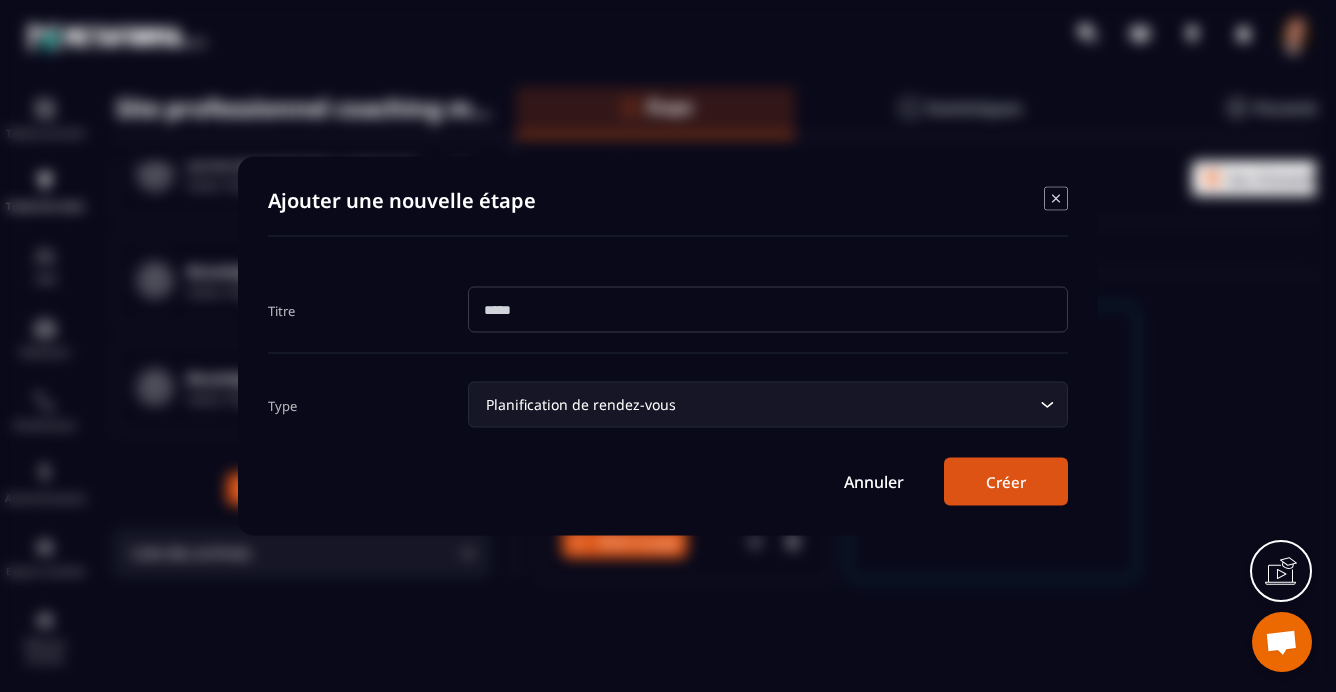 click at bounding box center (768, 310) 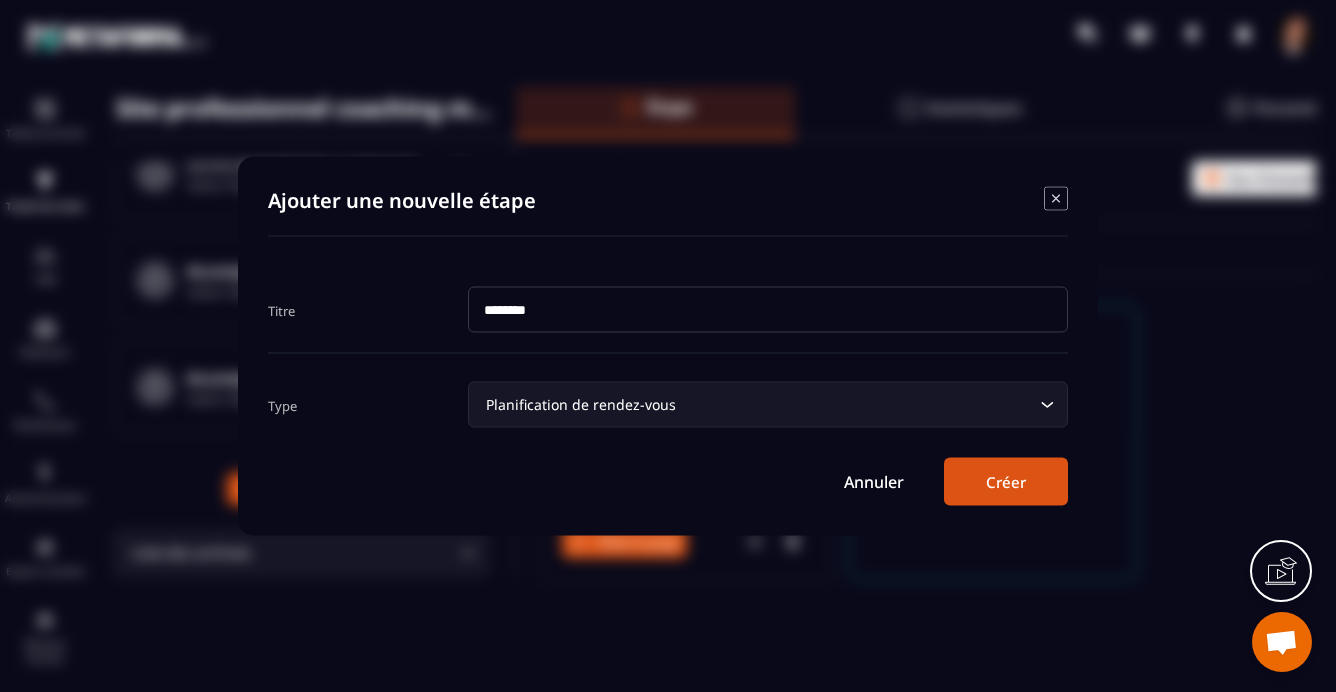type on "********" 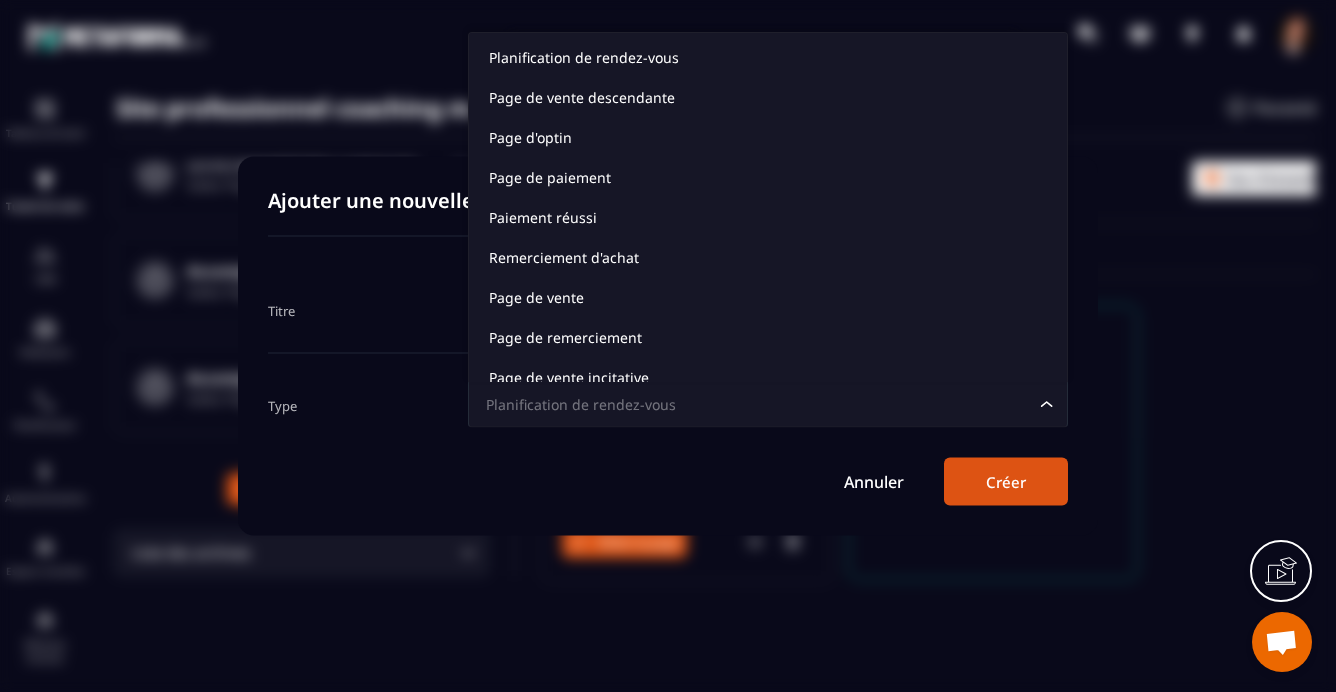 scroll, scrollTop: 15, scrollLeft: 0, axis: vertical 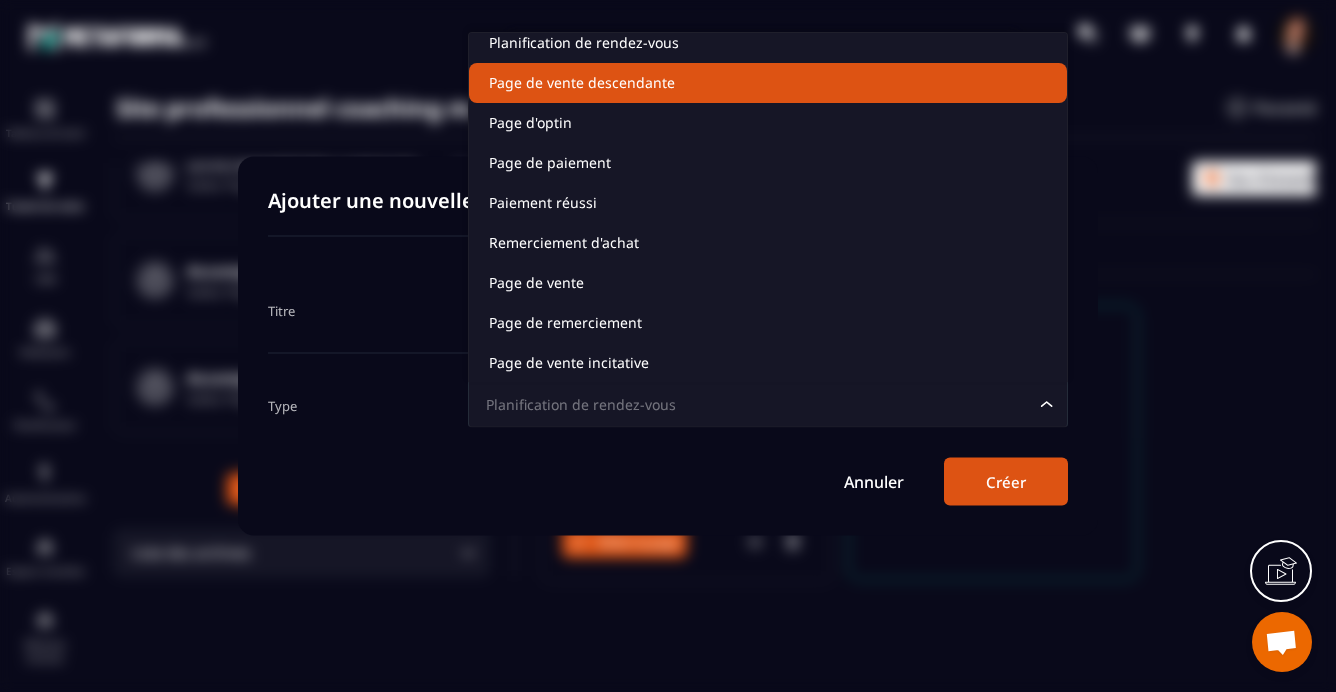 click on "Page de vente descendante" 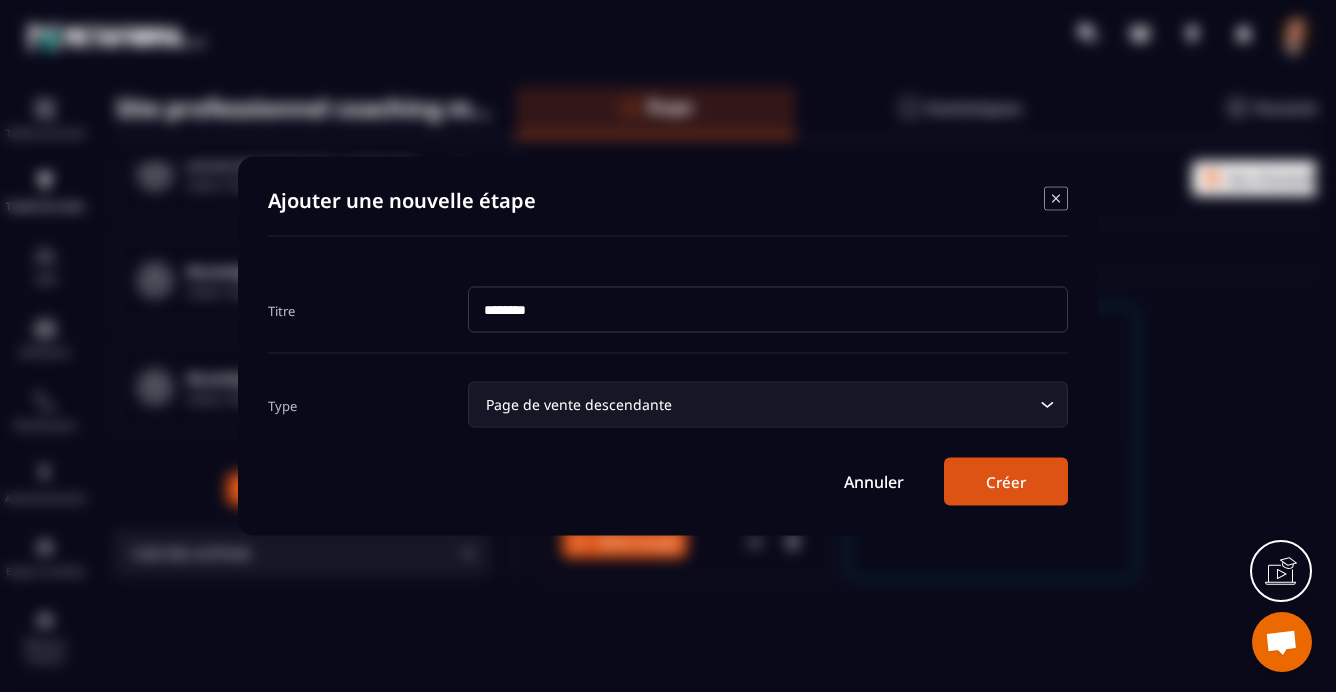 click on "Créer" at bounding box center (1006, 482) 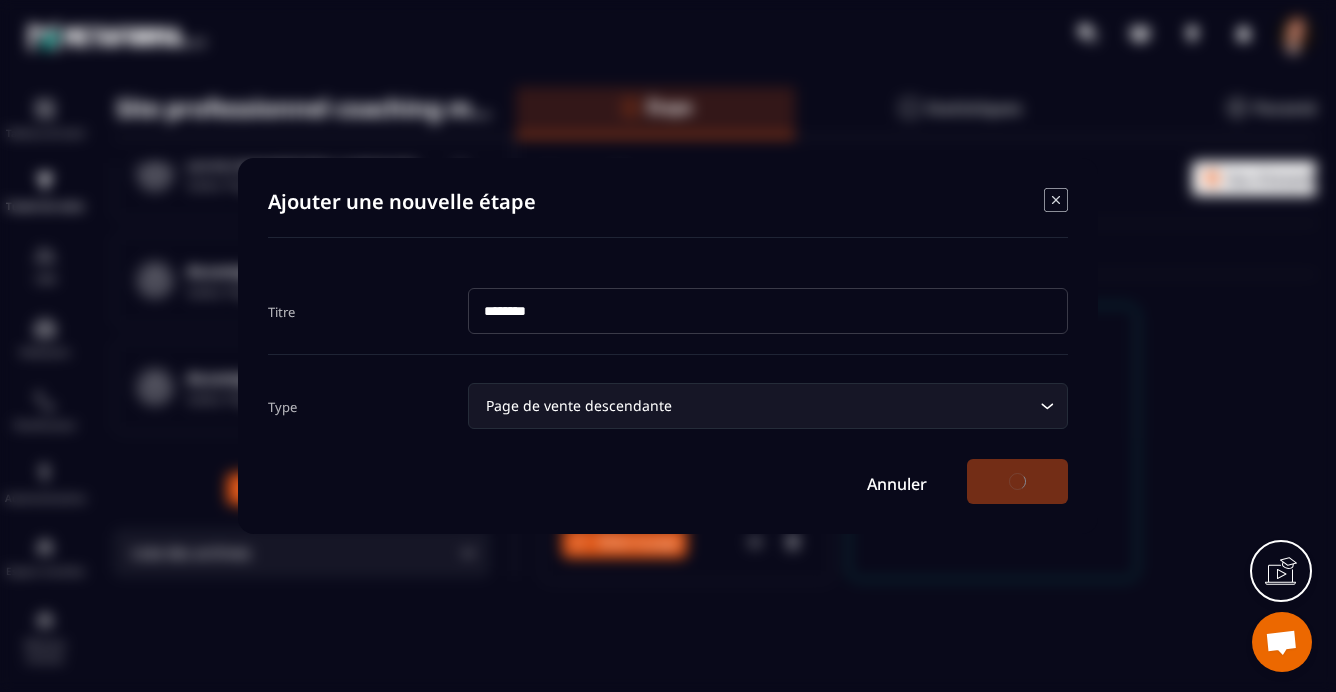 scroll, scrollTop: 0, scrollLeft: 0, axis: both 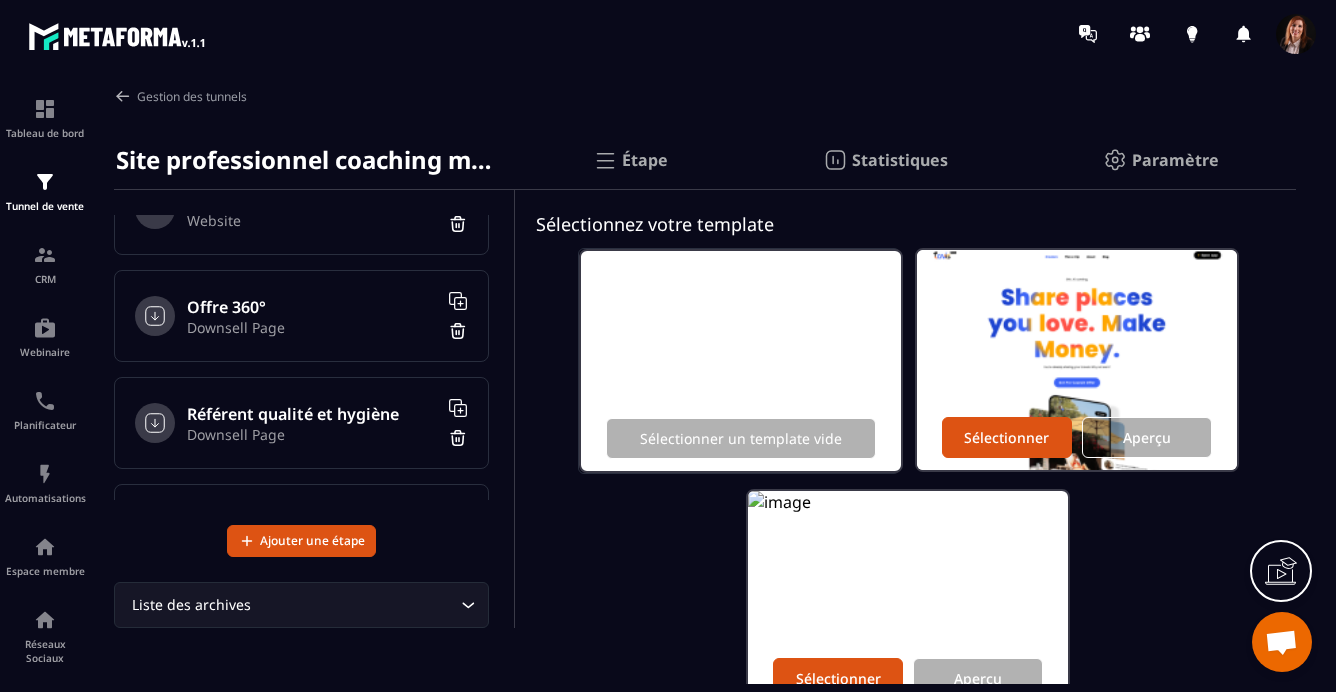 click on "Référent qualité et hygiène" at bounding box center [312, 414] 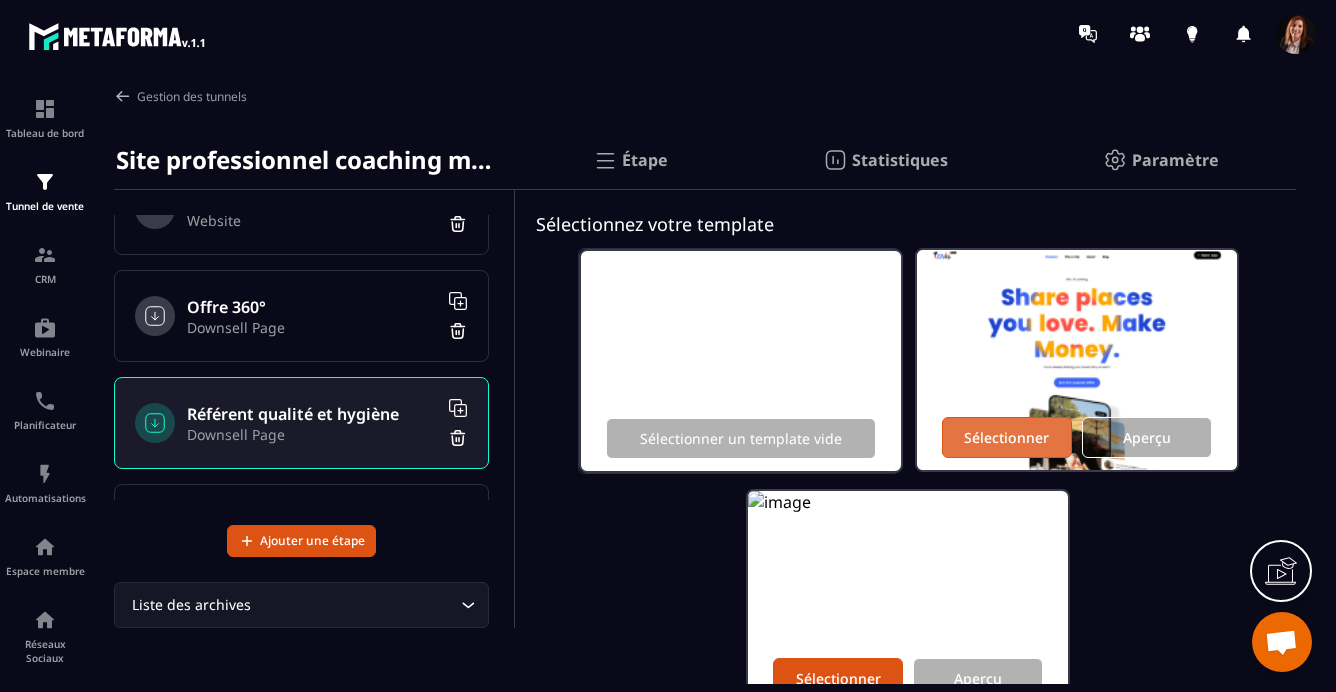 click on "Sélectionner" at bounding box center [1006, 437] 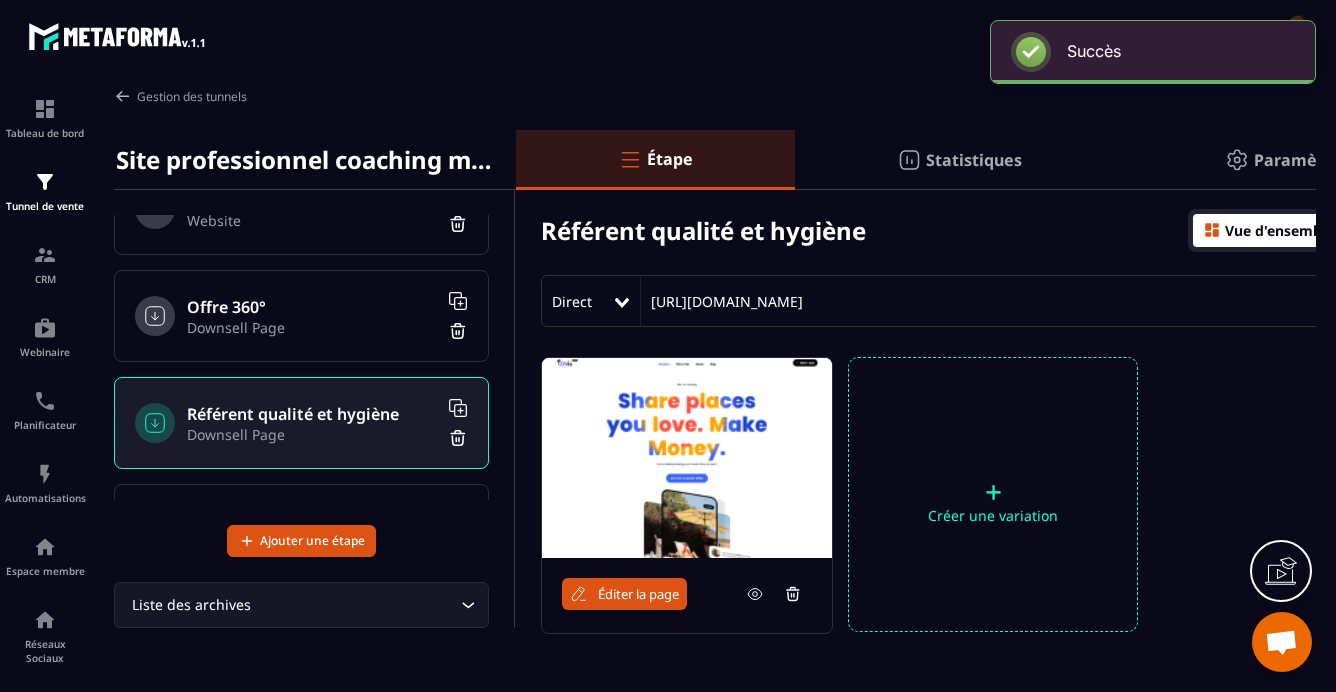 click on "Direct https://sasu-fleur-de-vie.metaforma.io/ce83e02de686eec0dcb7f402a353e21d" at bounding box center [992, 301] 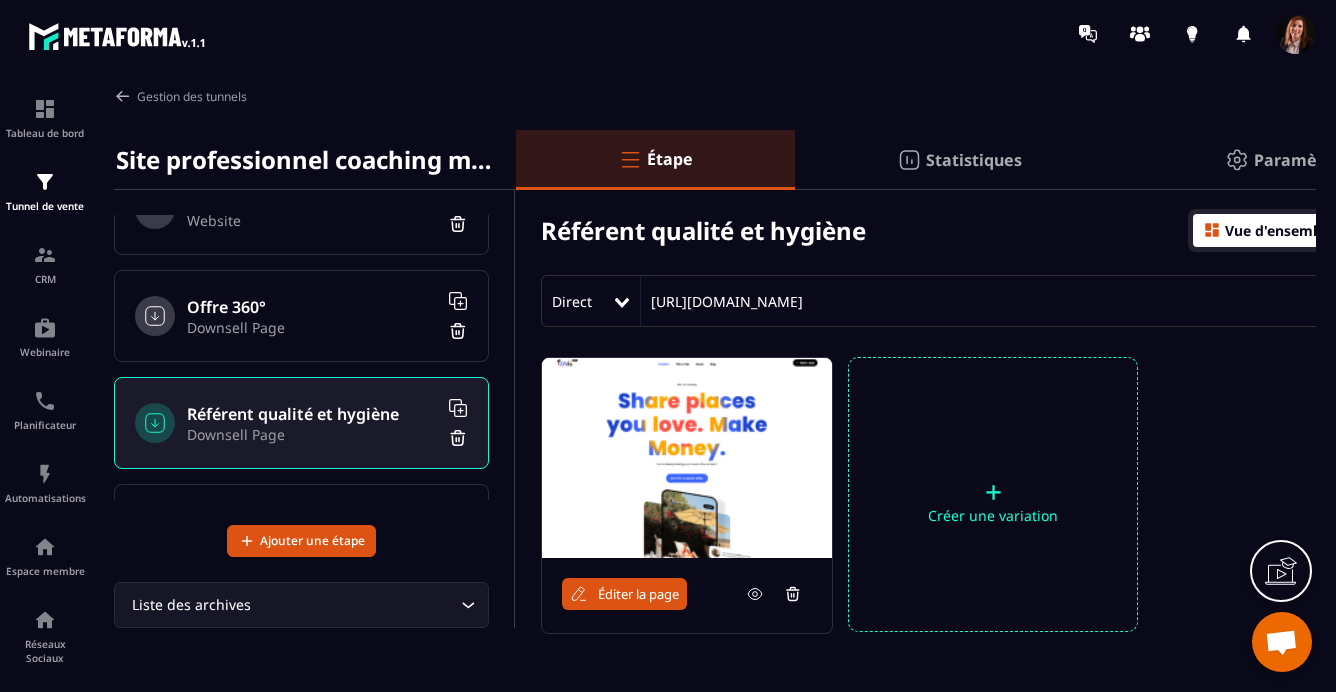drag, startPoint x: 1171, startPoint y: 304, endPoint x: 635, endPoint y: 306, distance: 536.0037 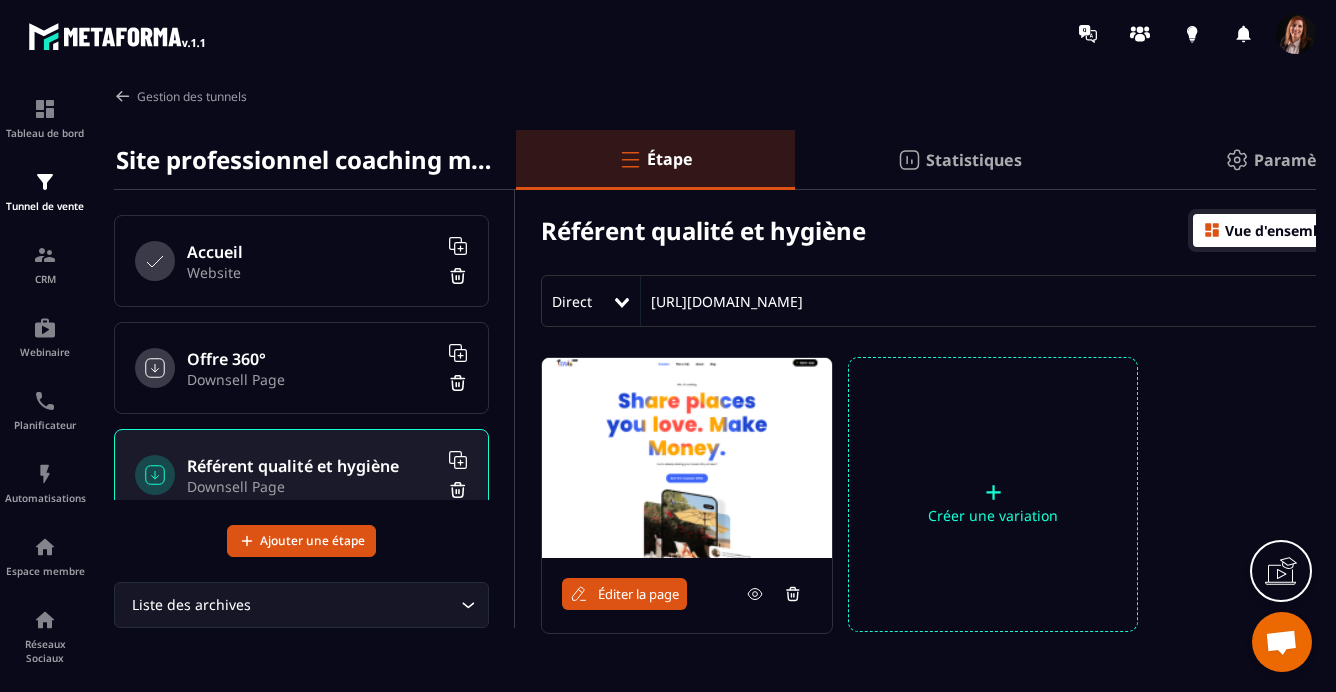 click on "Website" at bounding box center (312, 272) 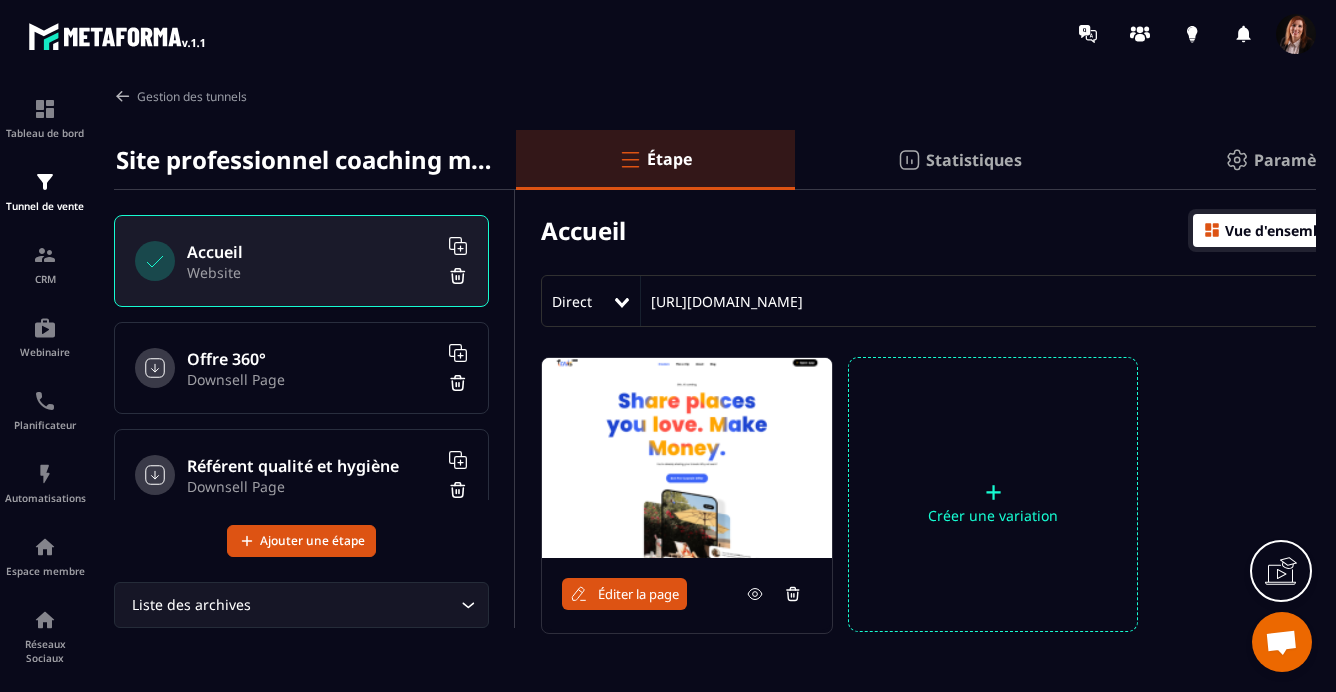 click on "Éditer la page" at bounding box center (638, 594) 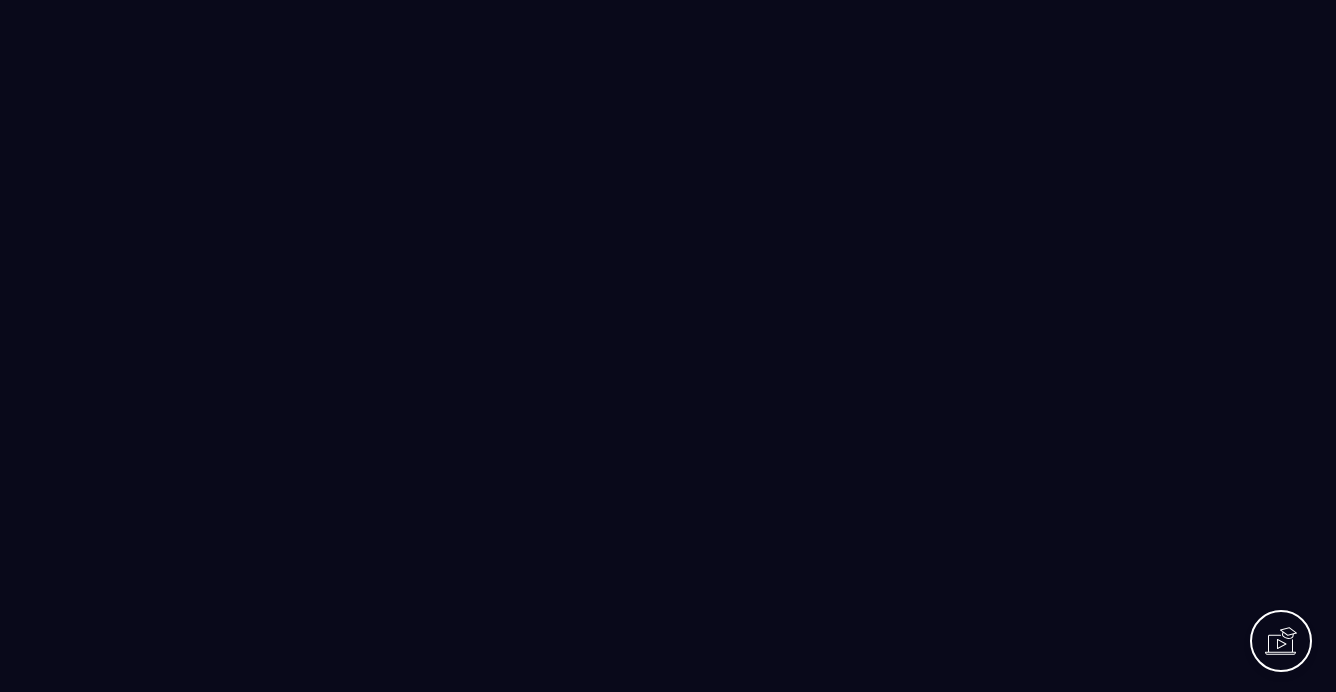 scroll, scrollTop: 0, scrollLeft: 0, axis: both 